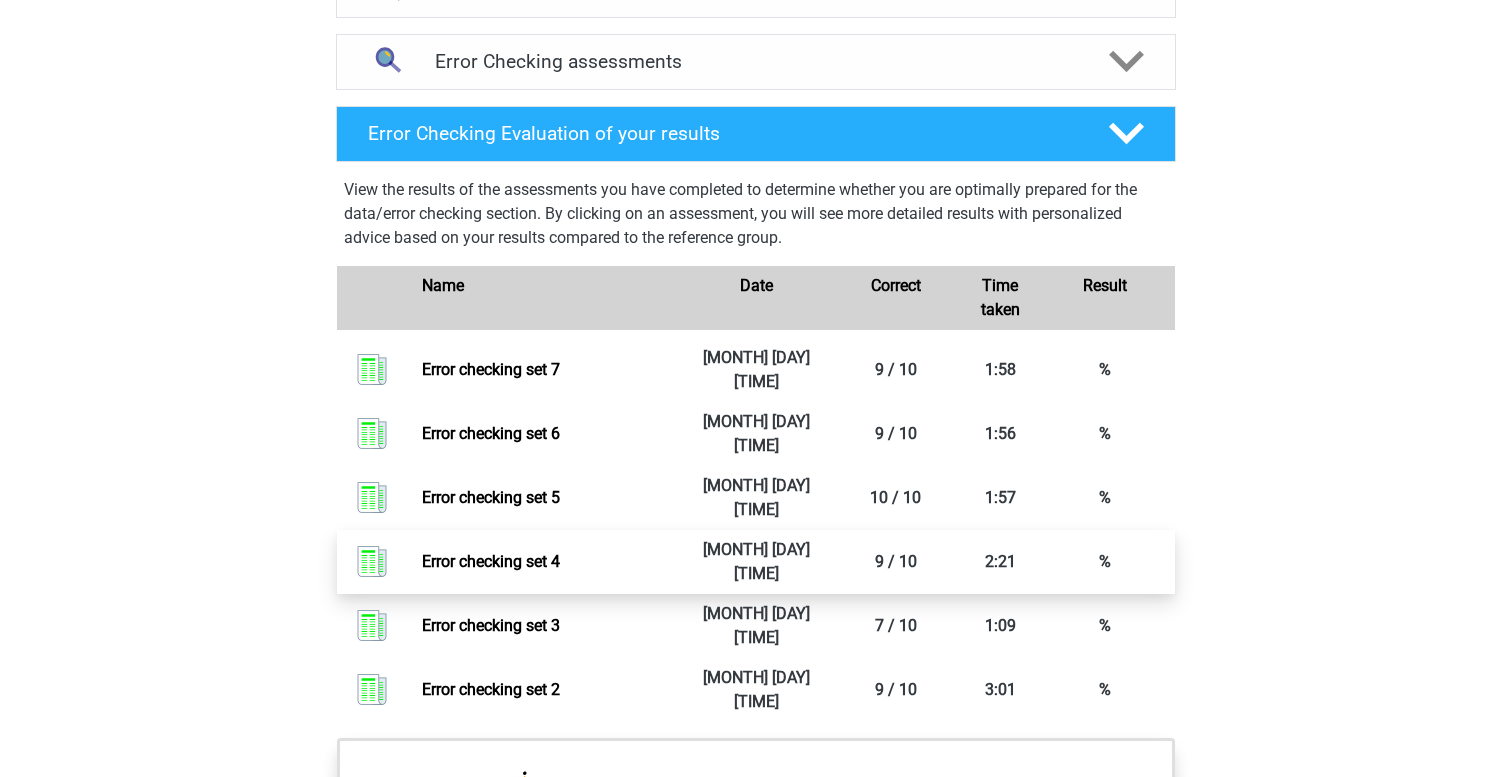 scroll, scrollTop: 1192, scrollLeft: 0, axis: vertical 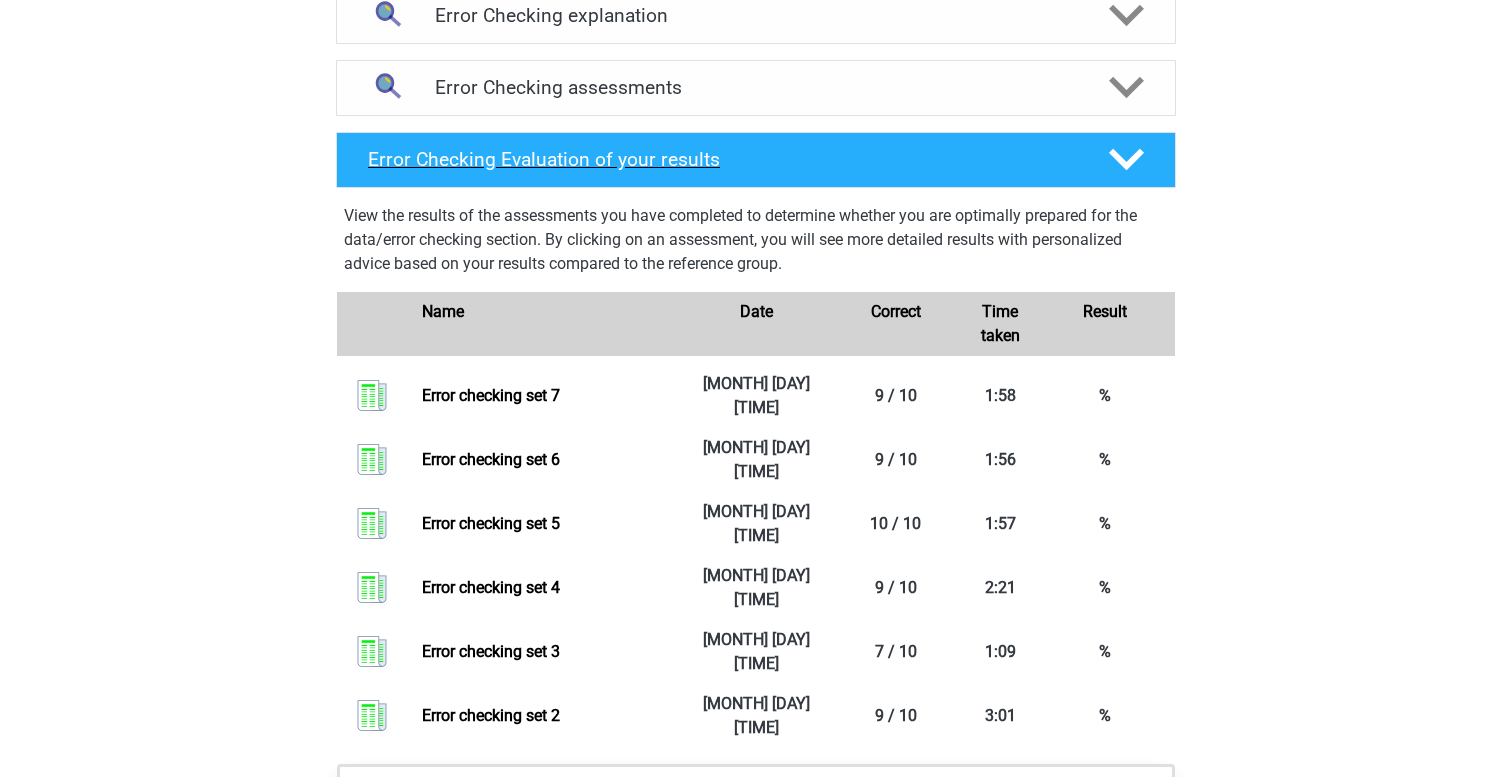 click on "Error Checking
Evaluation of your results" at bounding box center (722, 159) 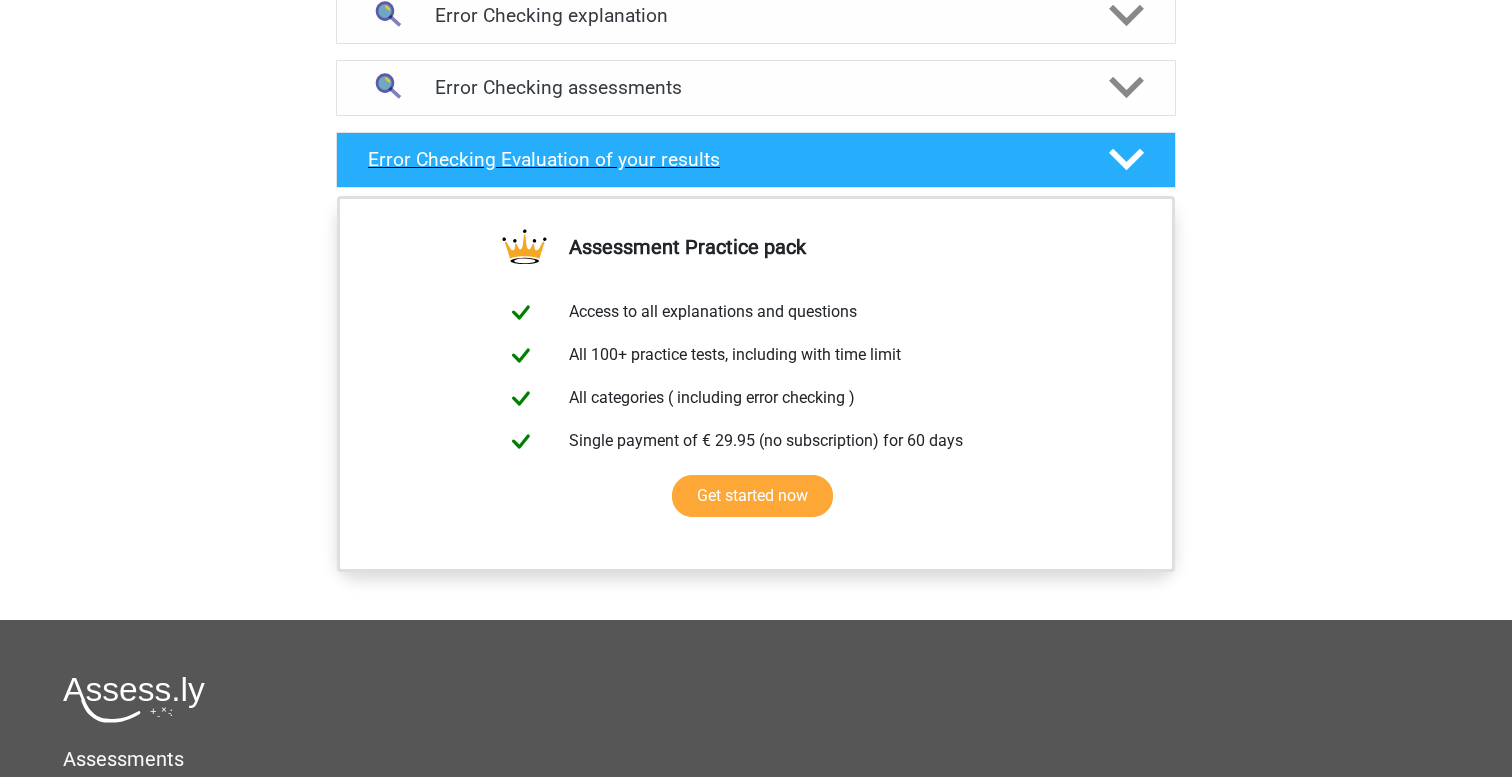 click on "Error Checking
Evaluation of your results" at bounding box center (722, 159) 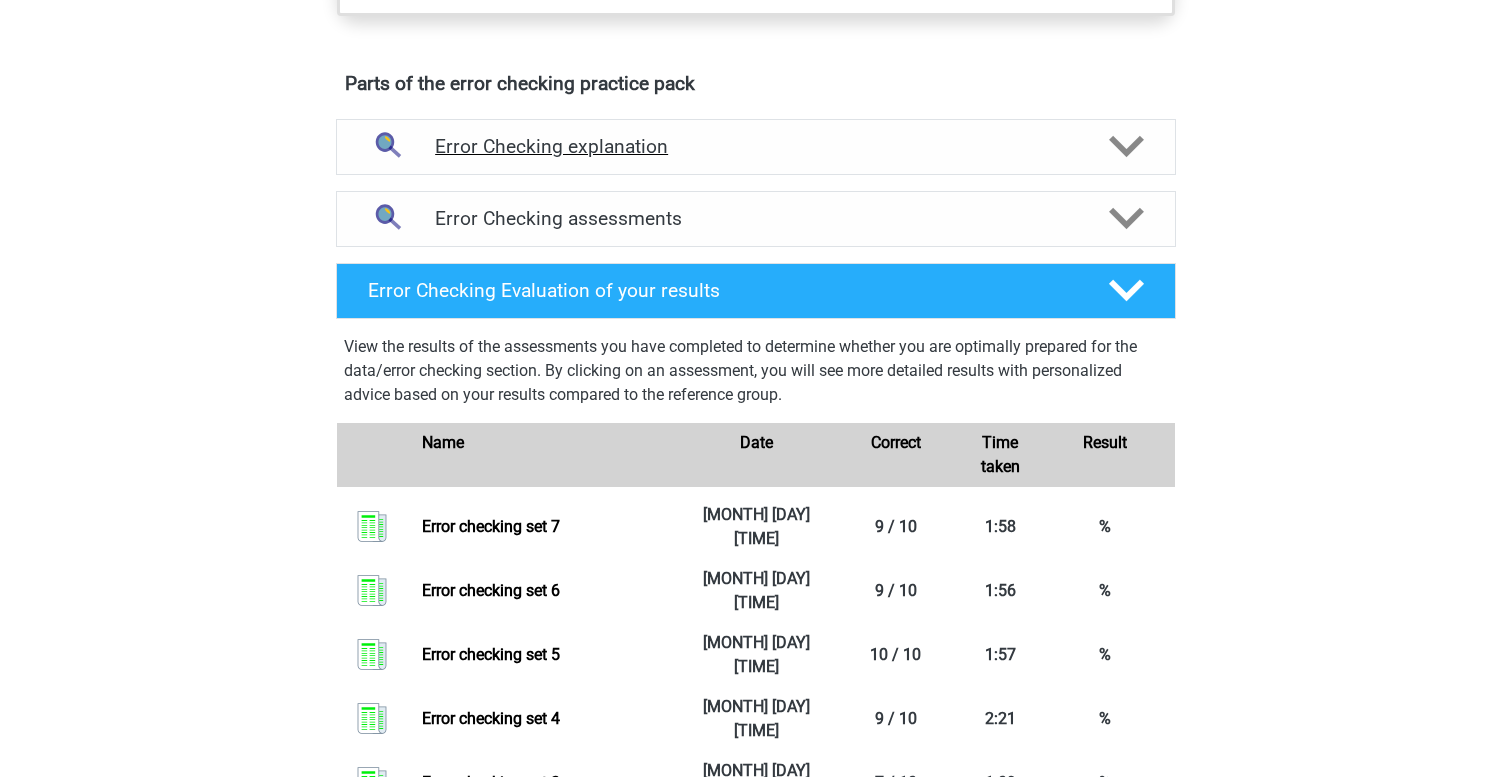 scroll, scrollTop: 1060, scrollLeft: 0, axis: vertical 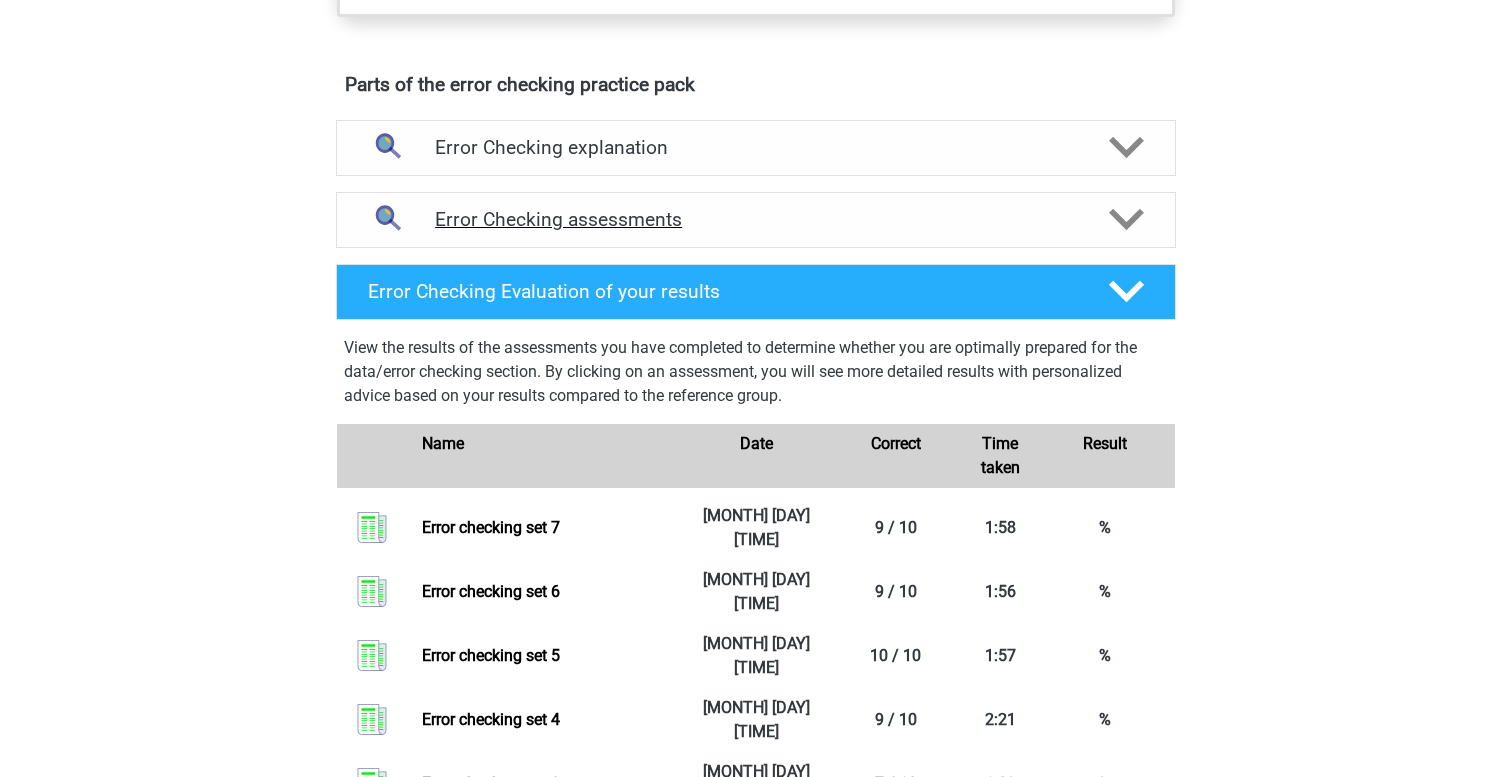 click on "Error Checking assessments" at bounding box center [756, 220] 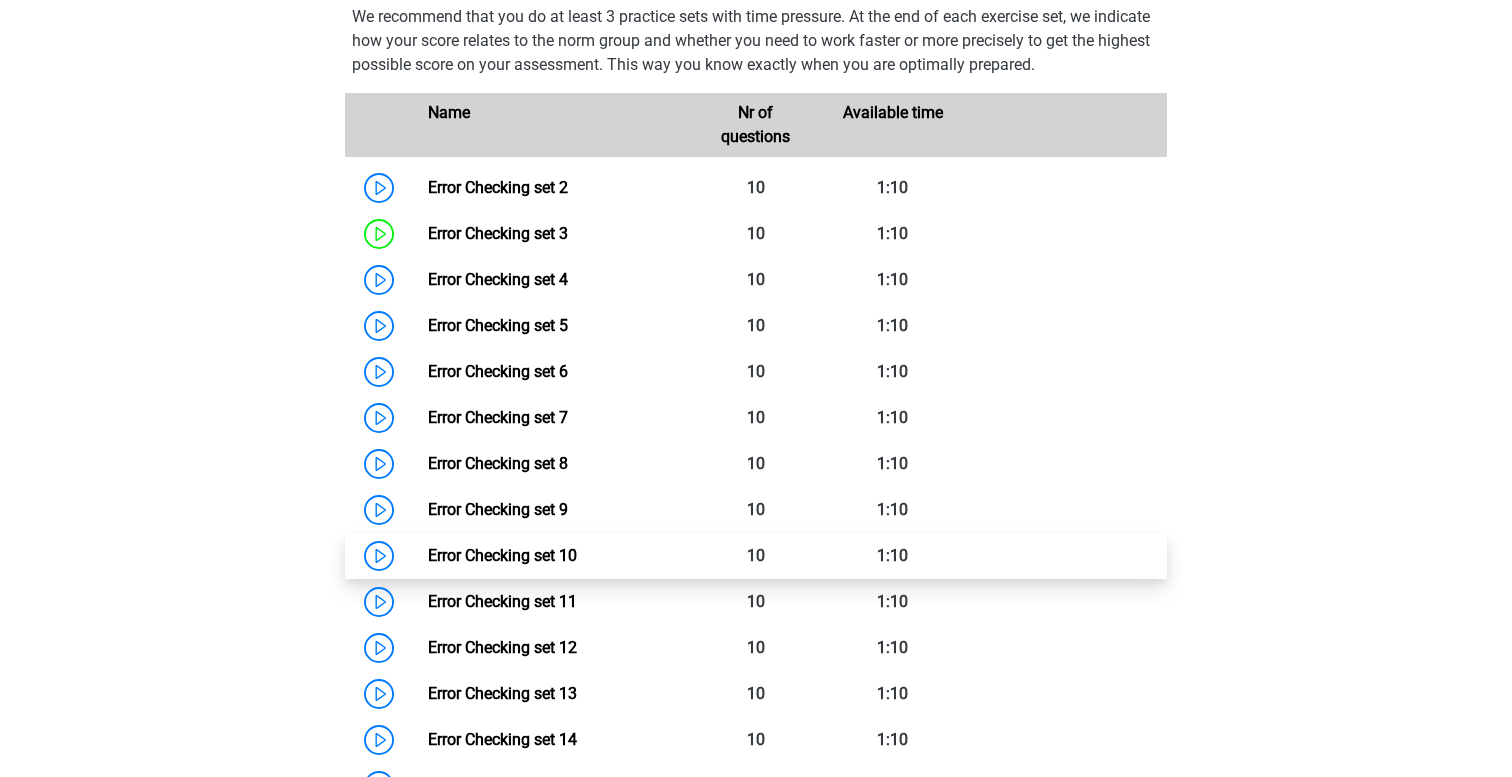 scroll, scrollTop: 1340, scrollLeft: 0, axis: vertical 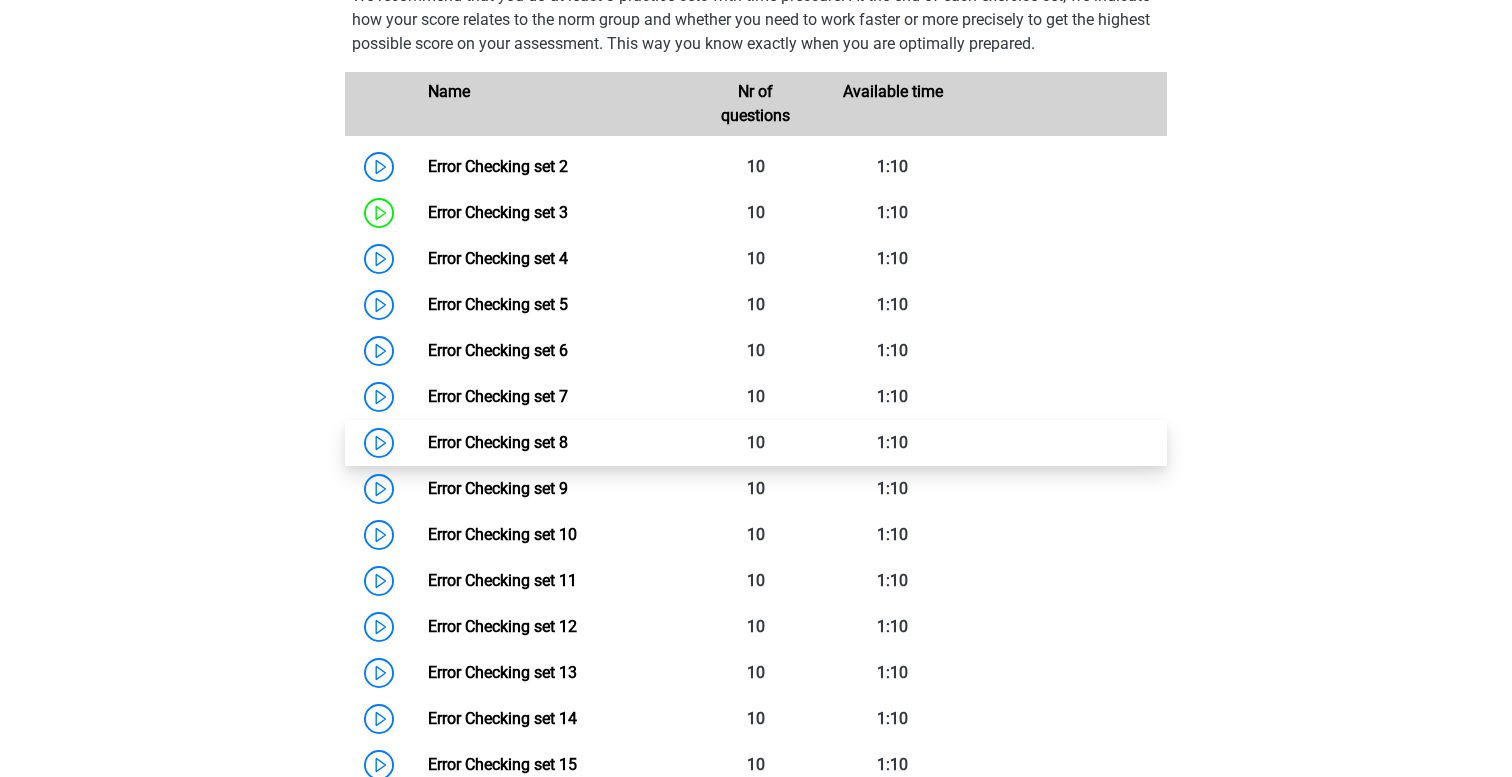 click on "Error Checking
set 8" at bounding box center [498, 442] 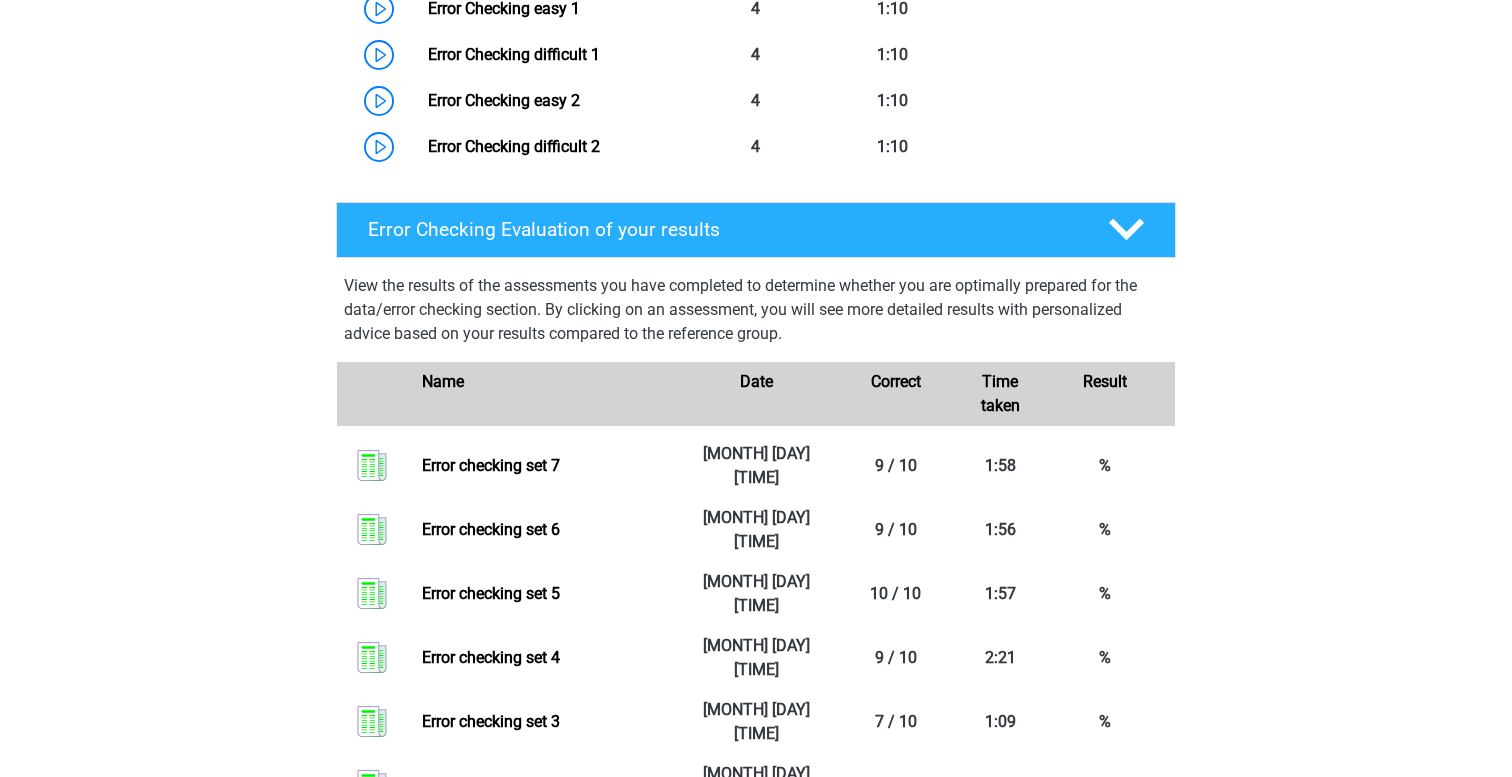 scroll, scrollTop: 2391, scrollLeft: 0, axis: vertical 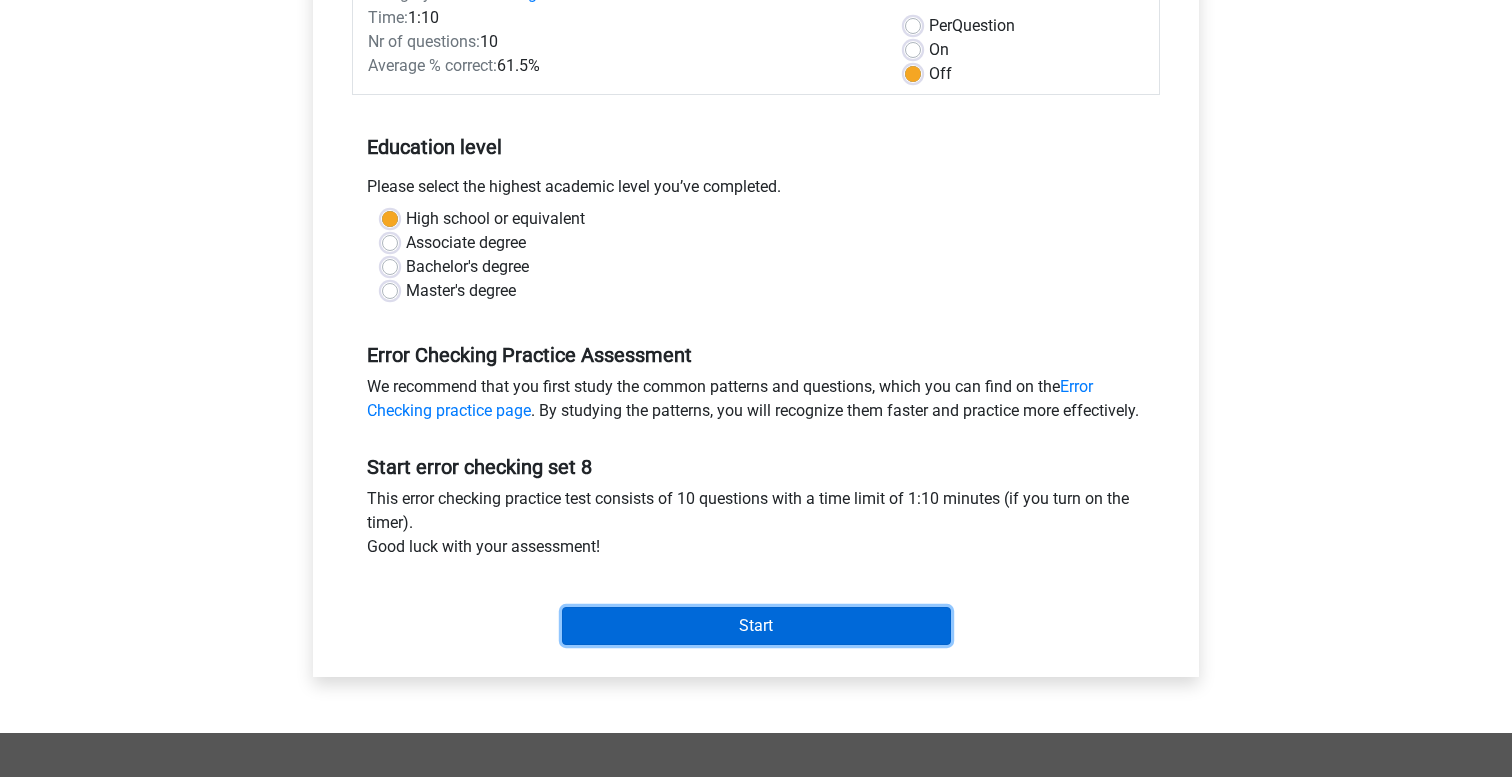 click on "Start" at bounding box center (756, 626) 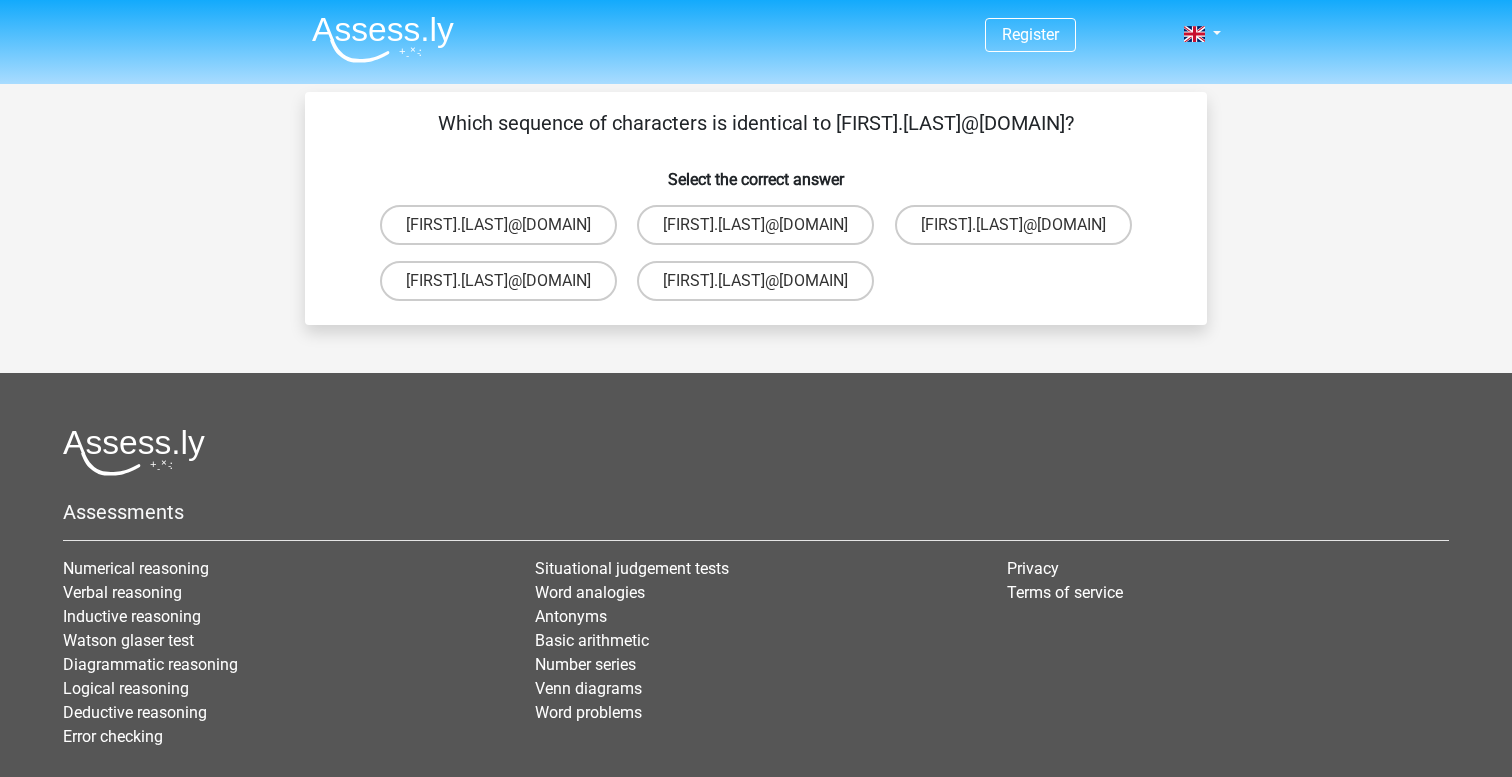 scroll, scrollTop: 0, scrollLeft: 0, axis: both 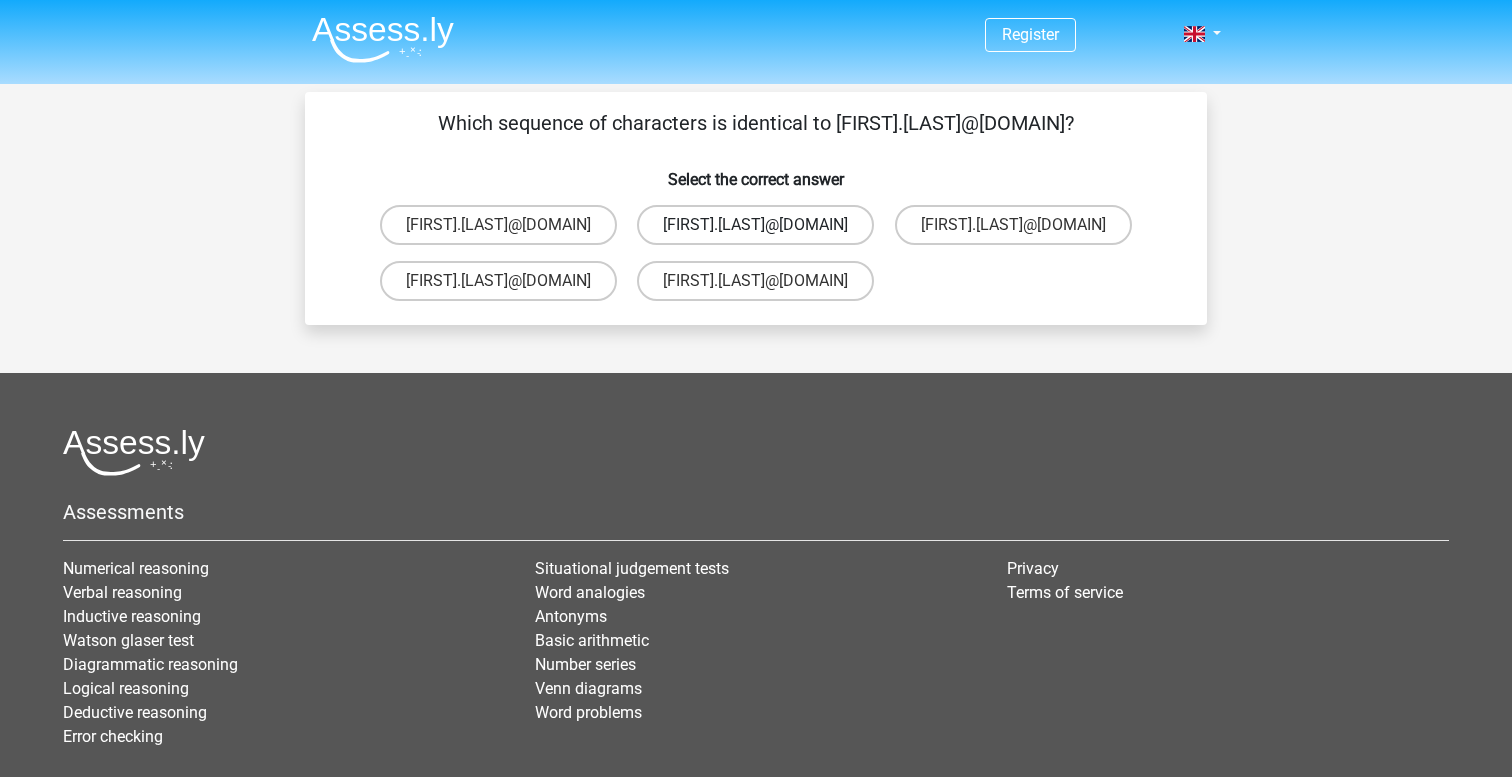 click on "John.Aylward@g_mail.gr" at bounding box center (755, 225) 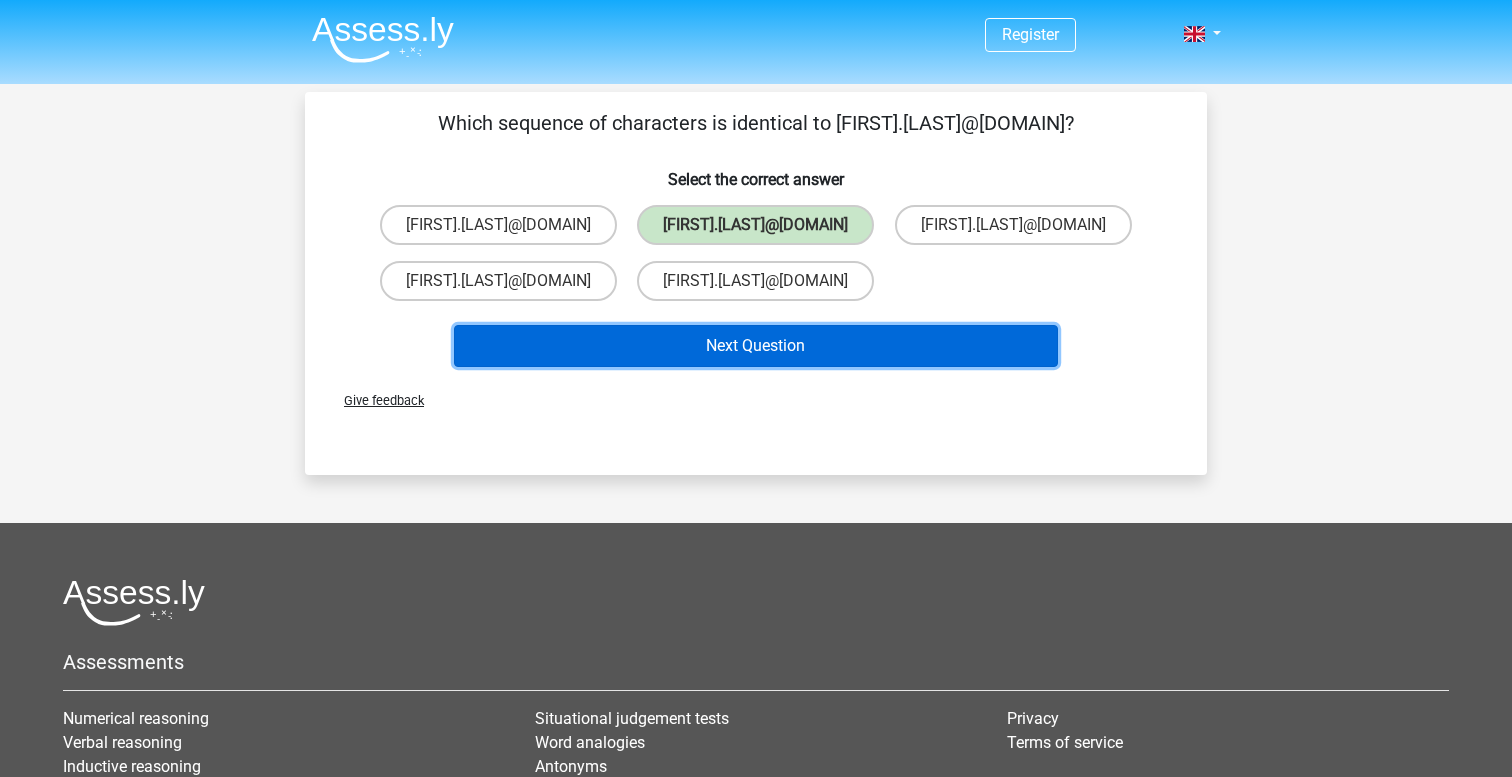 click on "Next Question" at bounding box center [756, 346] 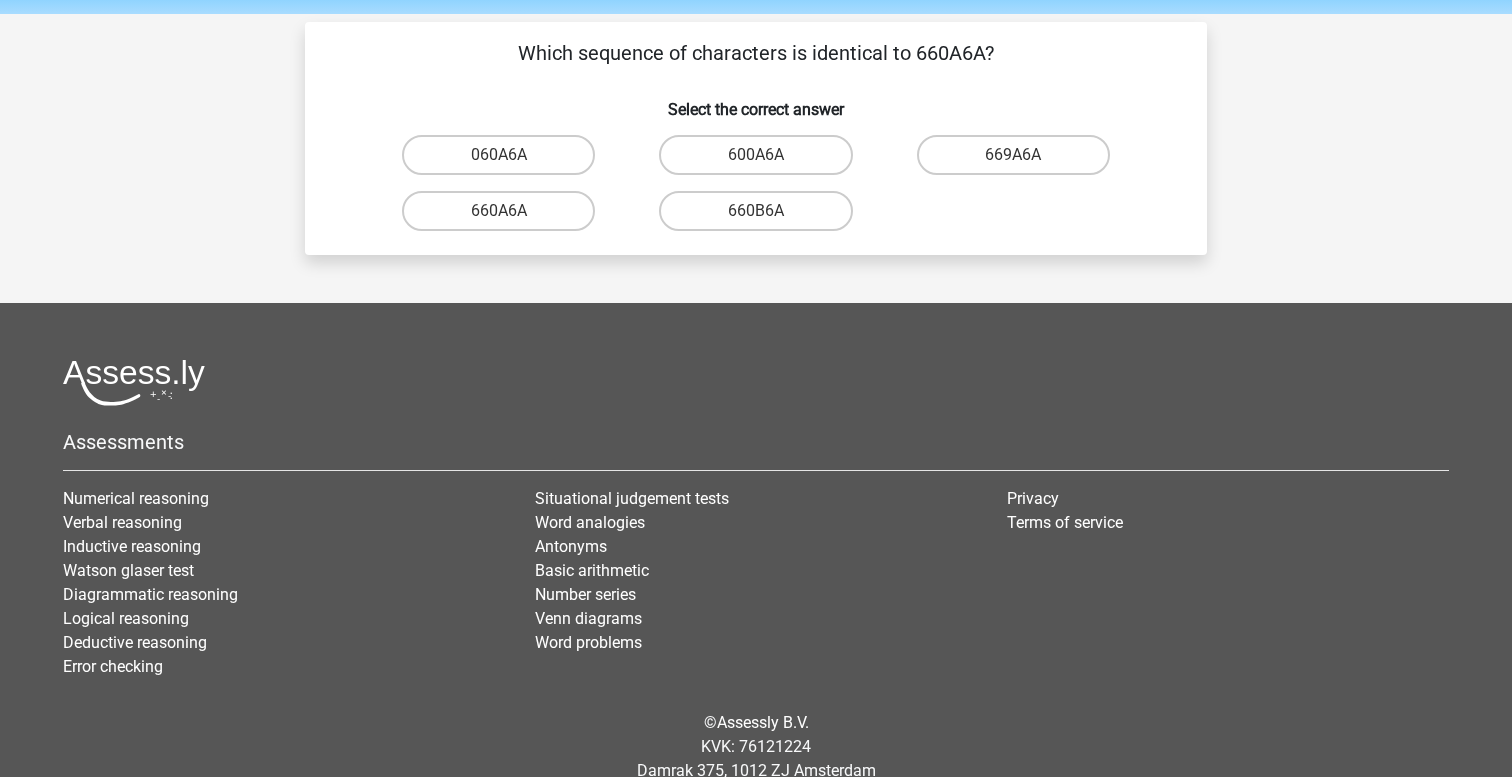 scroll, scrollTop: 69, scrollLeft: 0, axis: vertical 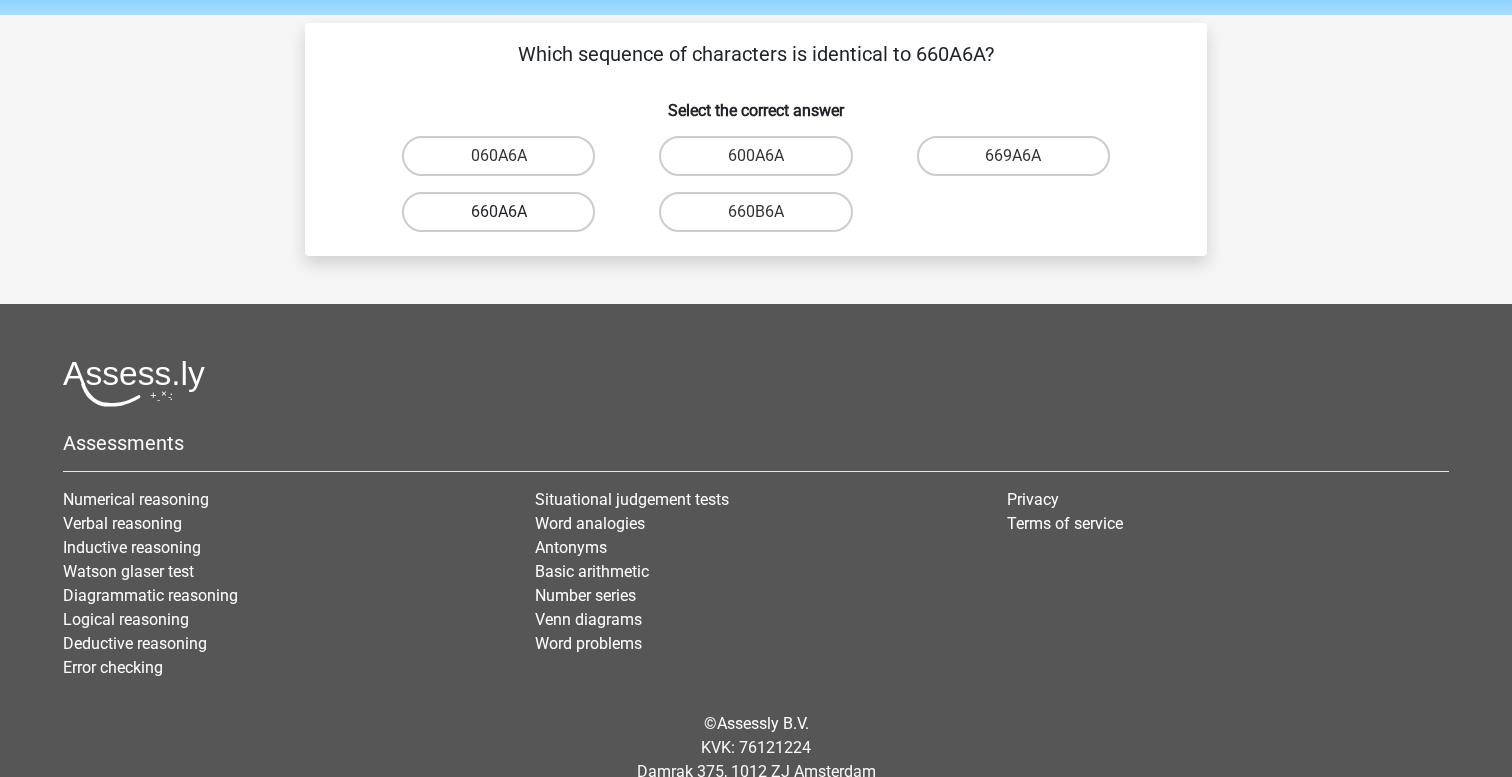 click on "660A6A" at bounding box center (498, 212) 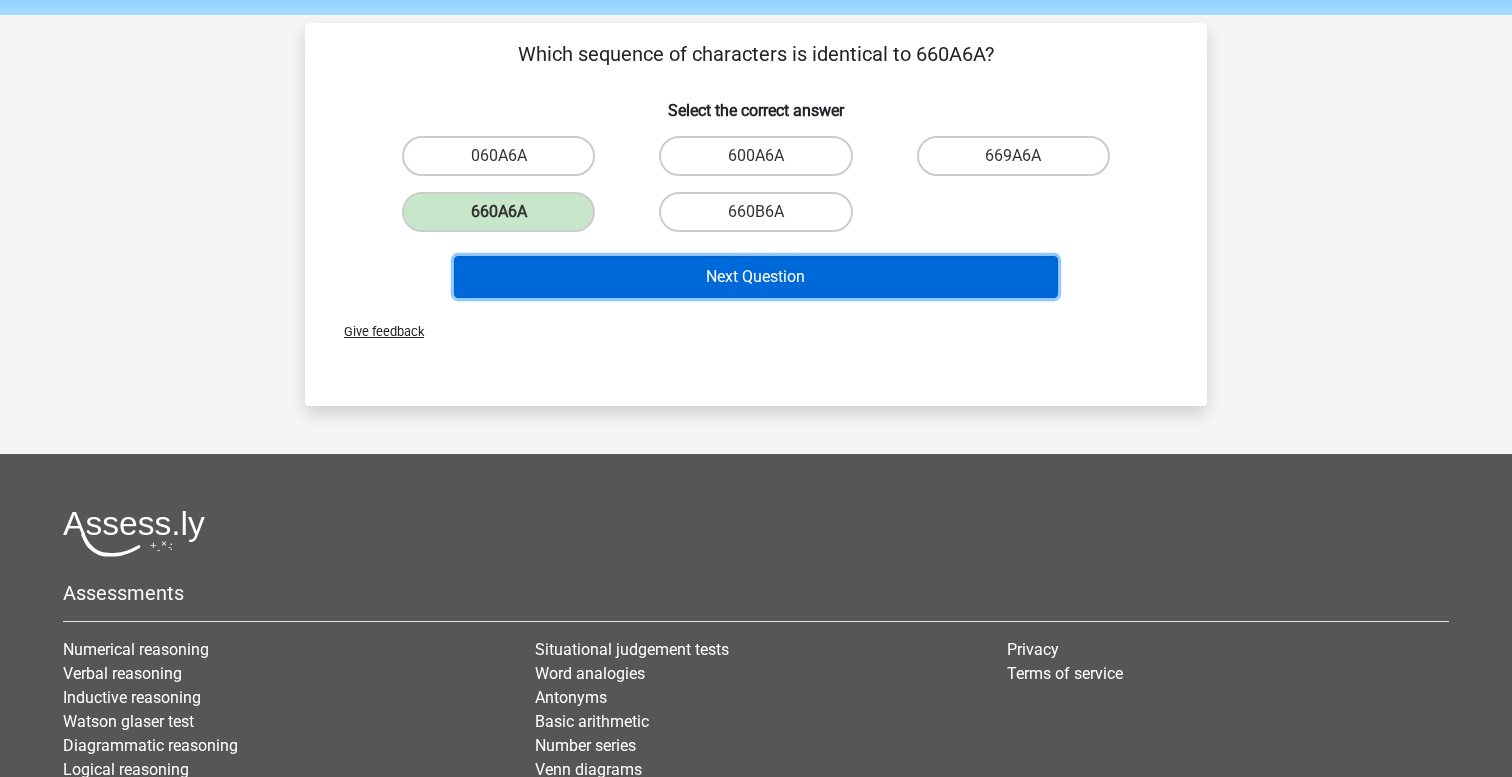 click on "Next Question" at bounding box center (756, 277) 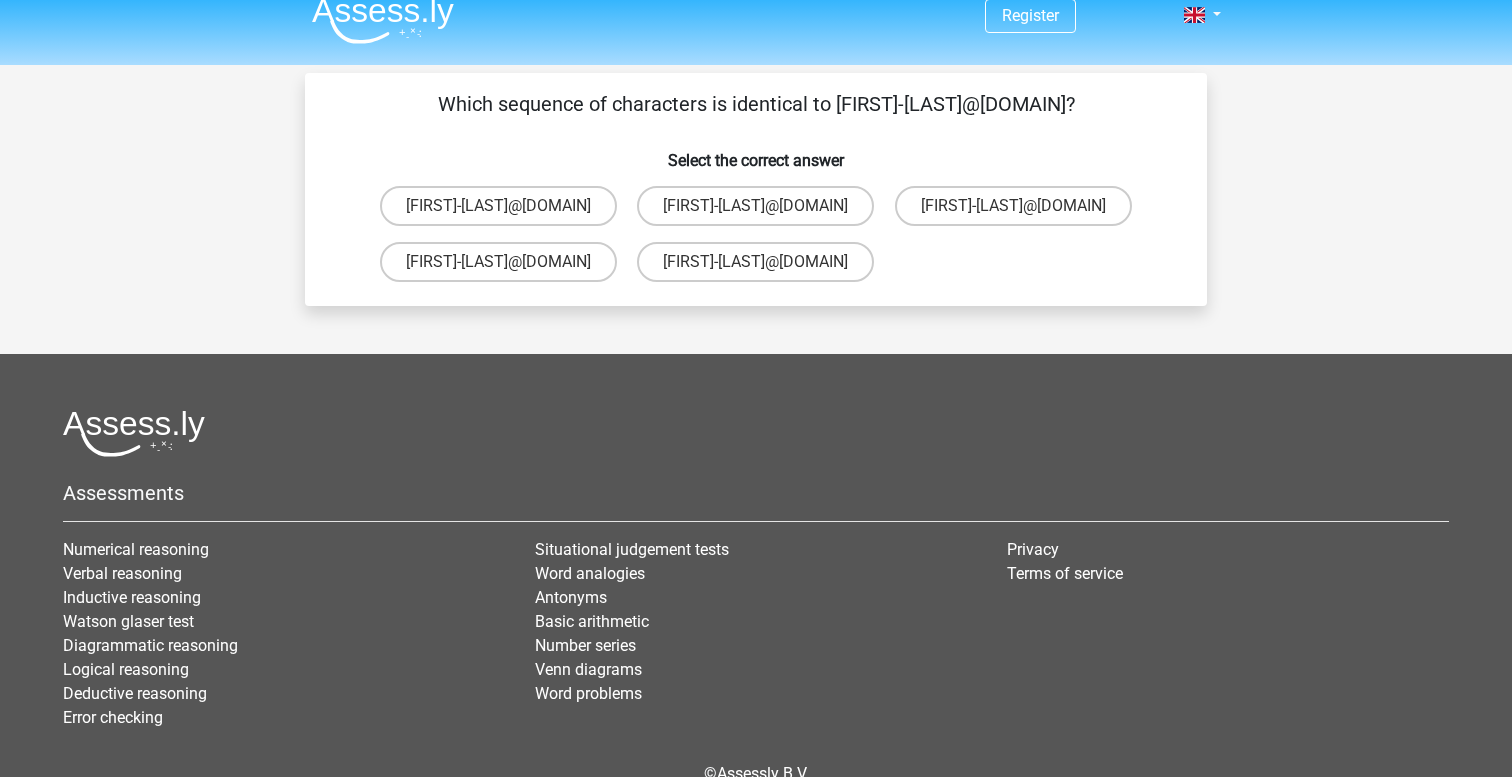 scroll, scrollTop: 0, scrollLeft: 0, axis: both 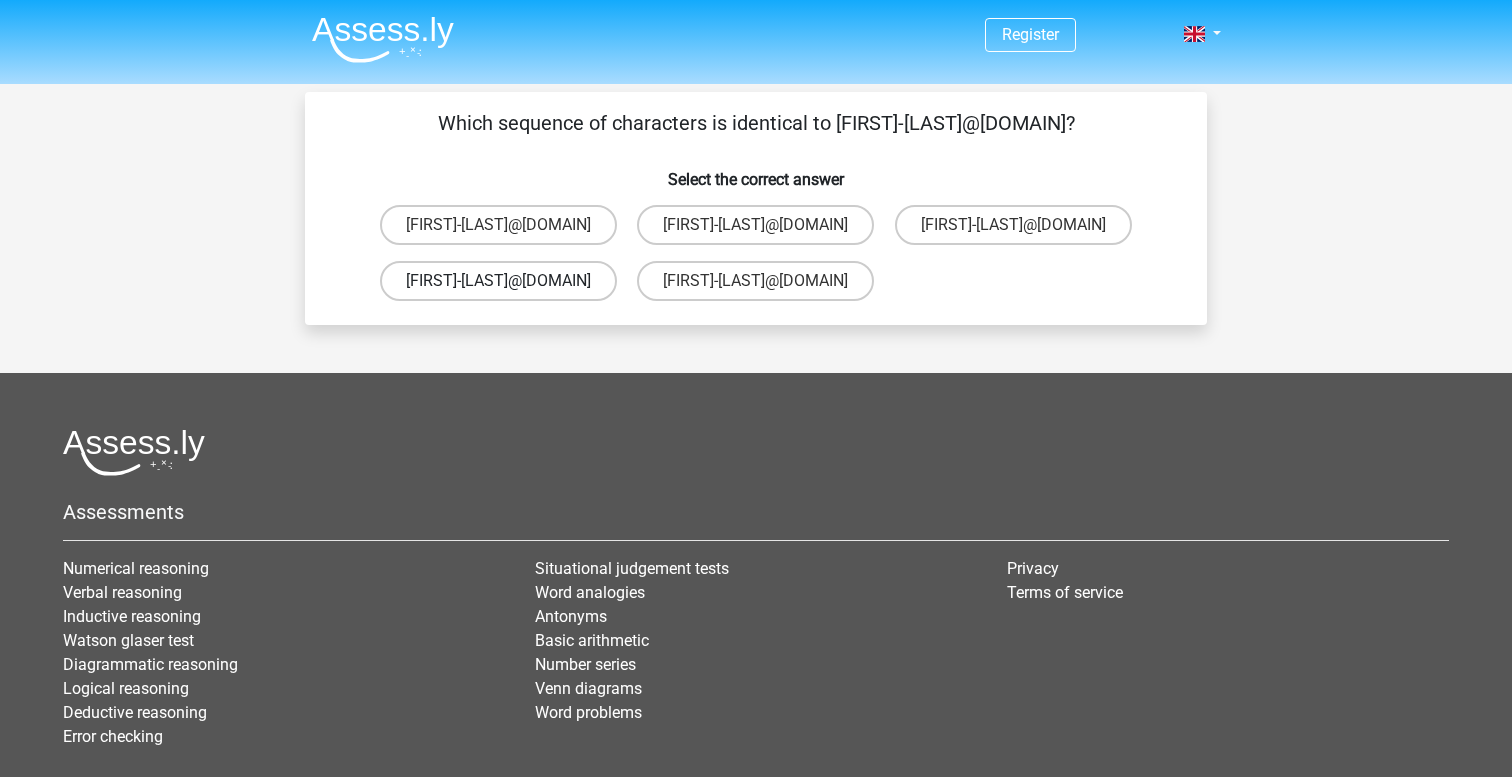 click on "Noah-Dern@Gmail.co.uk" at bounding box center [498, 281] 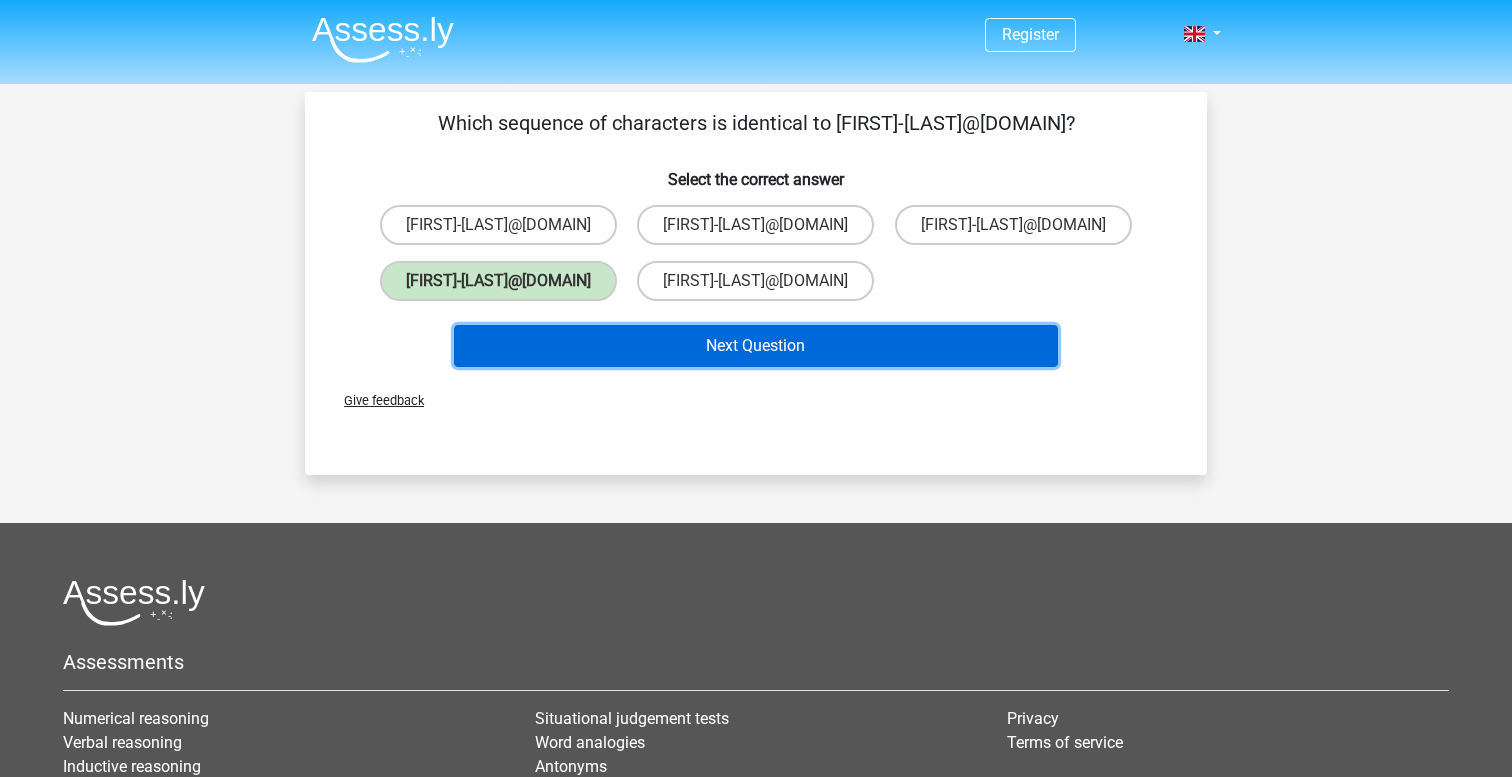 click on "Next Question" at bounding box center (756, 346) 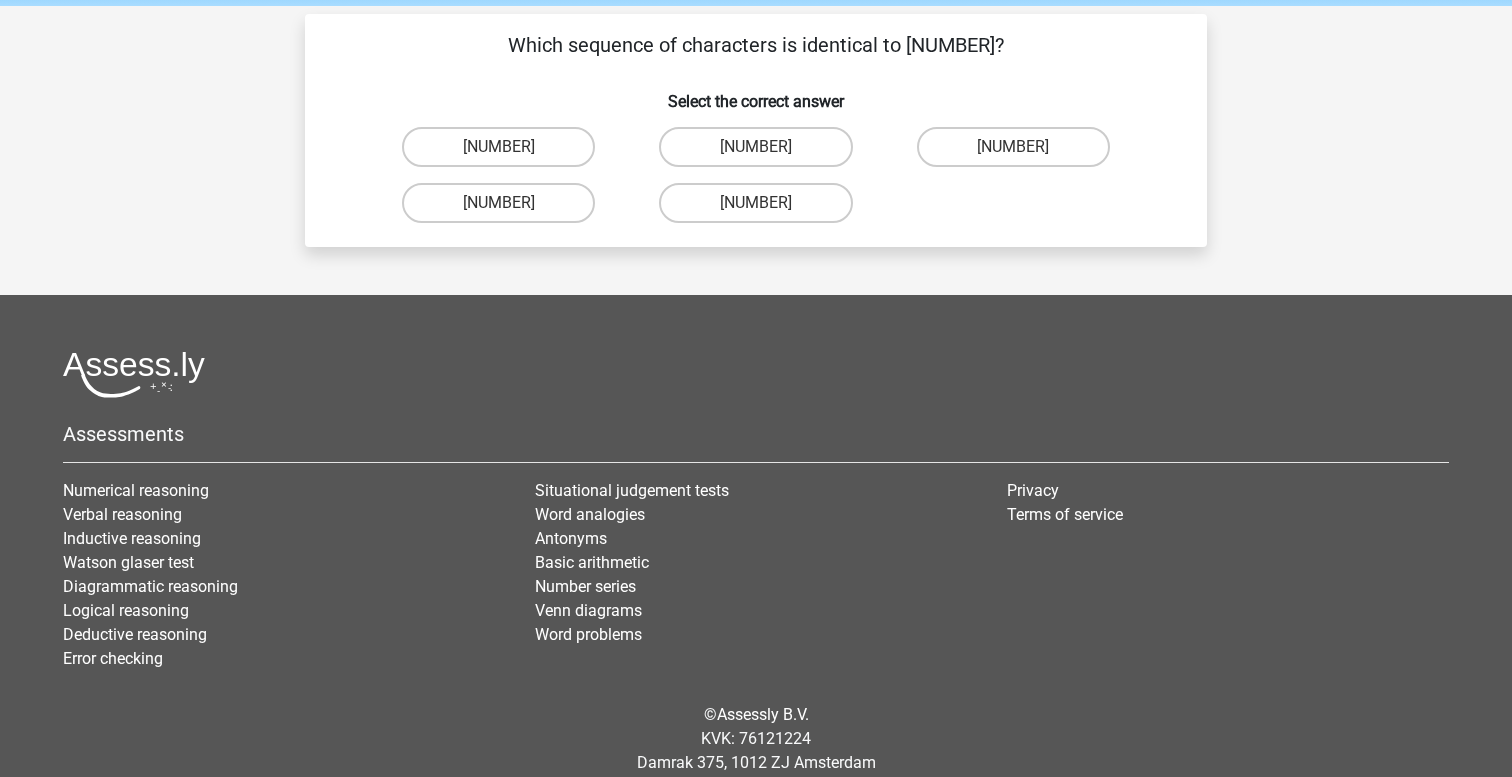 scroll, scrollTop: 92, scrollLeft: 0, axis: vertical 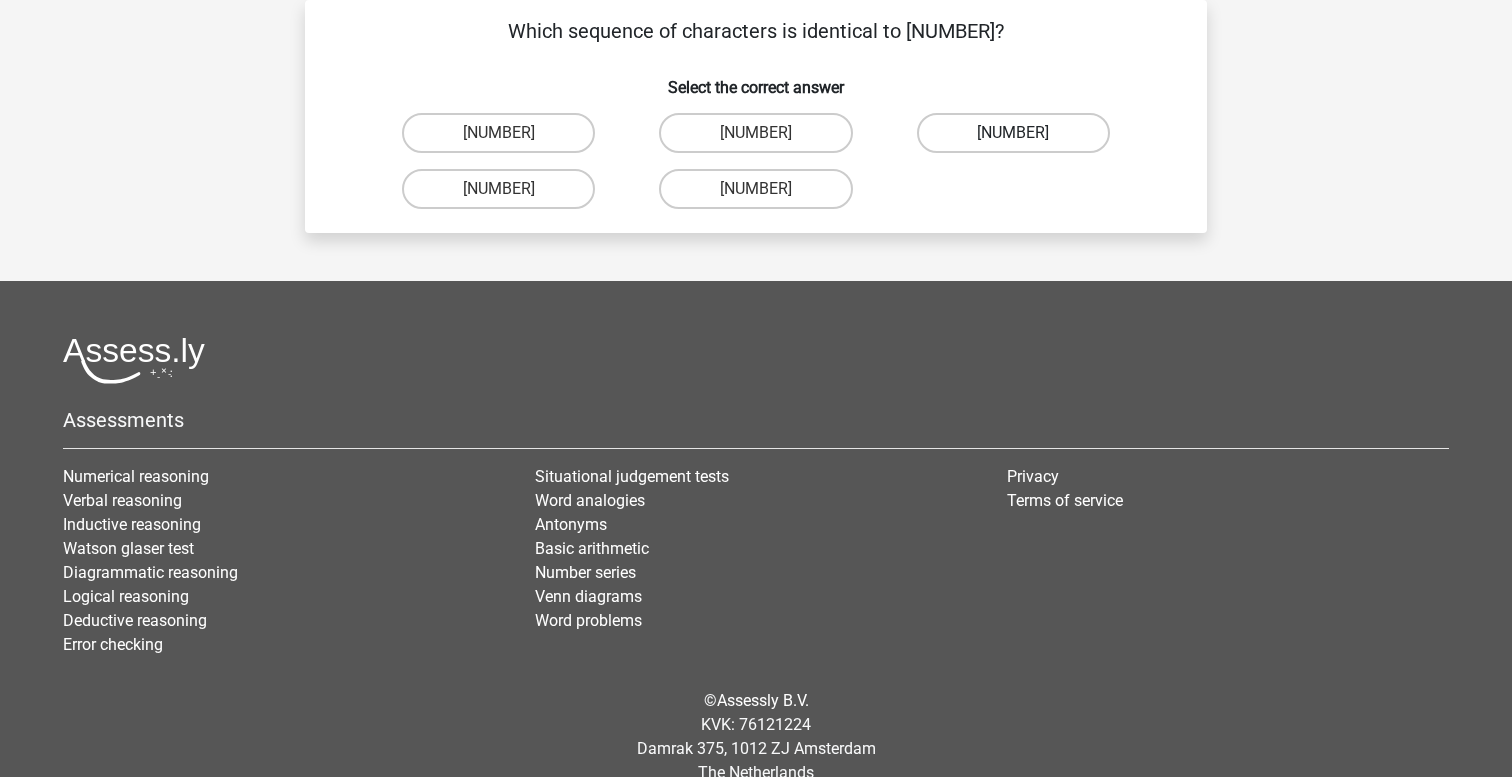 click on "EGO058" at bounding box center [1013, 133] 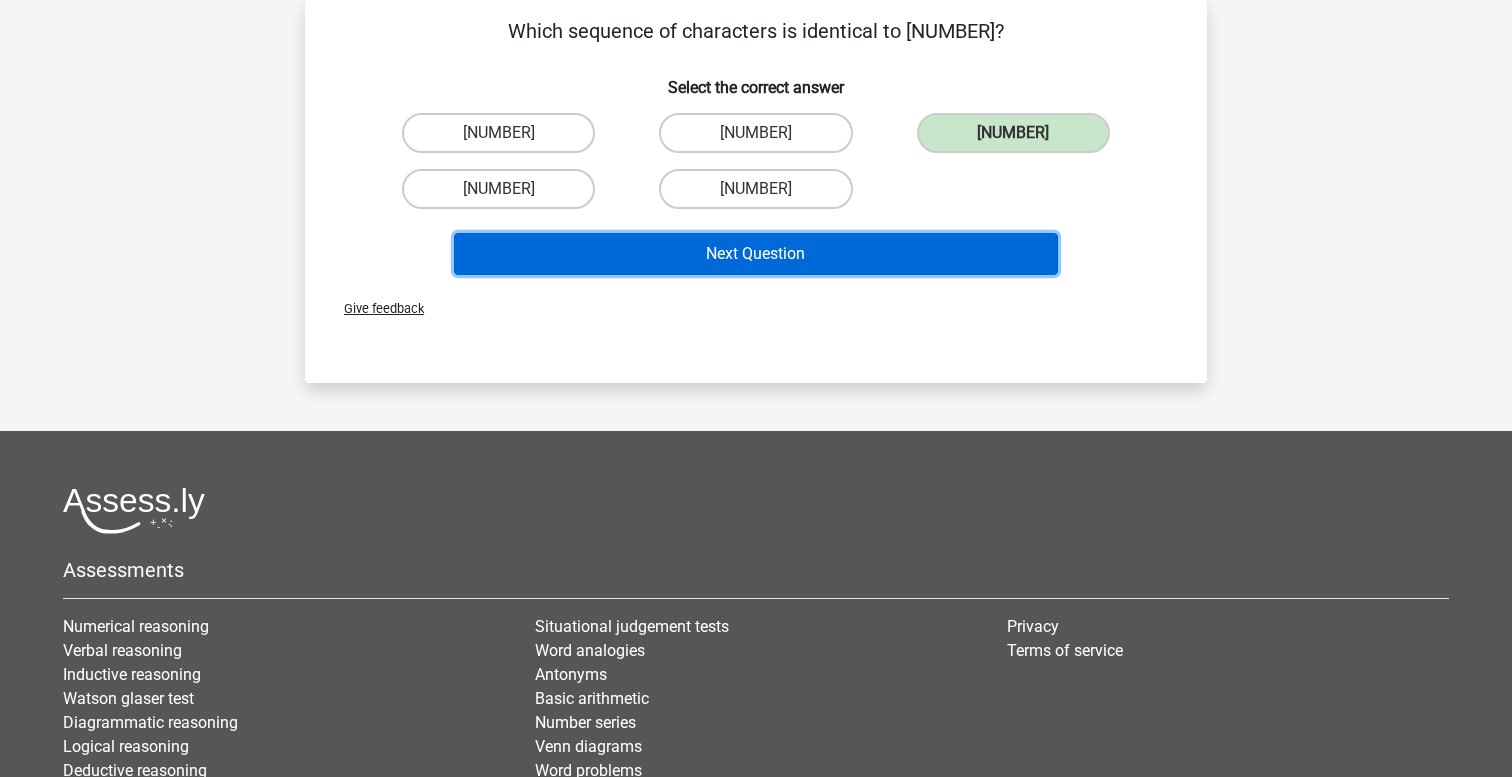 click on "Next Question" at bounding box center (756, 254) 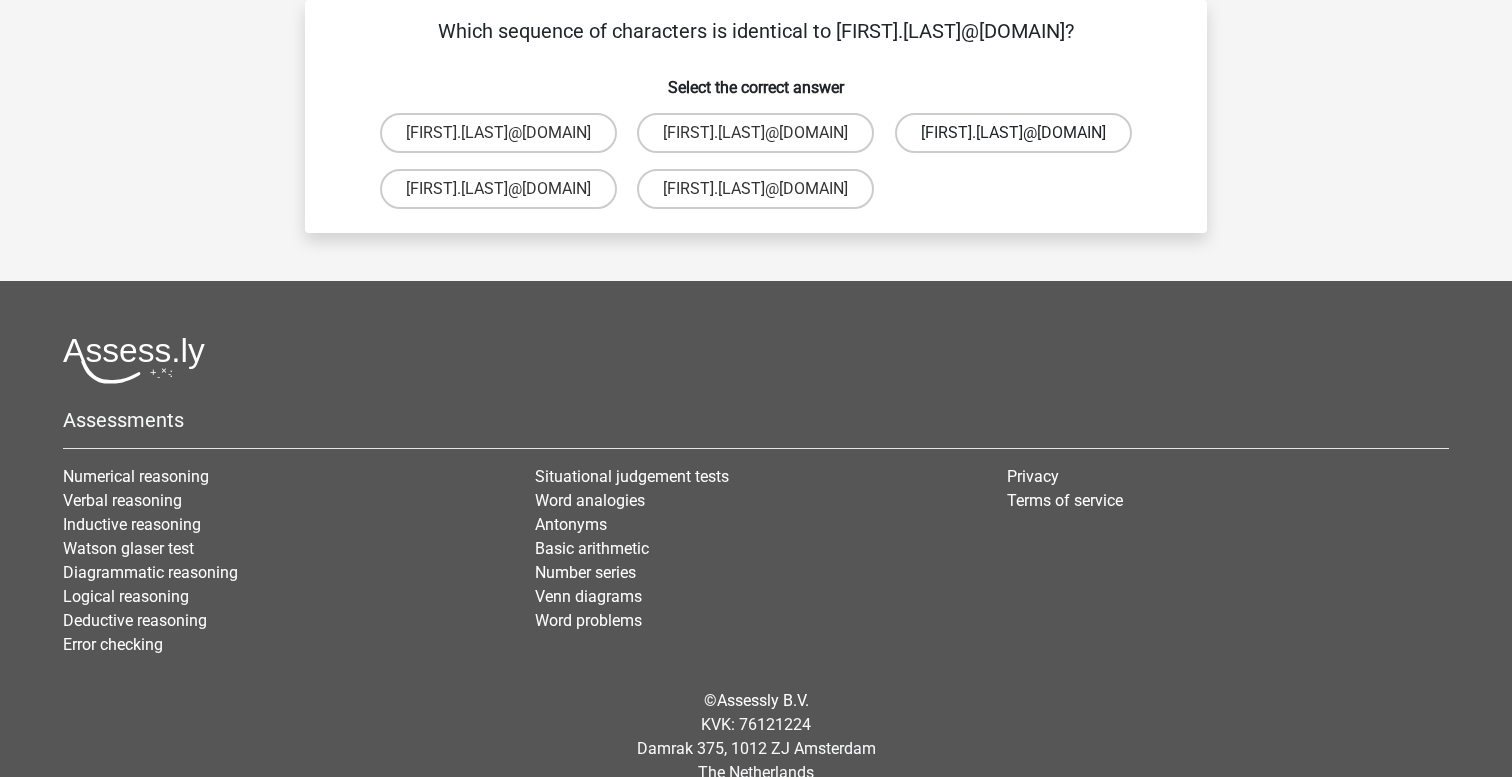 click on "Freya.Chamberlain@e-mail.com" at bounding box center (1013, 133) 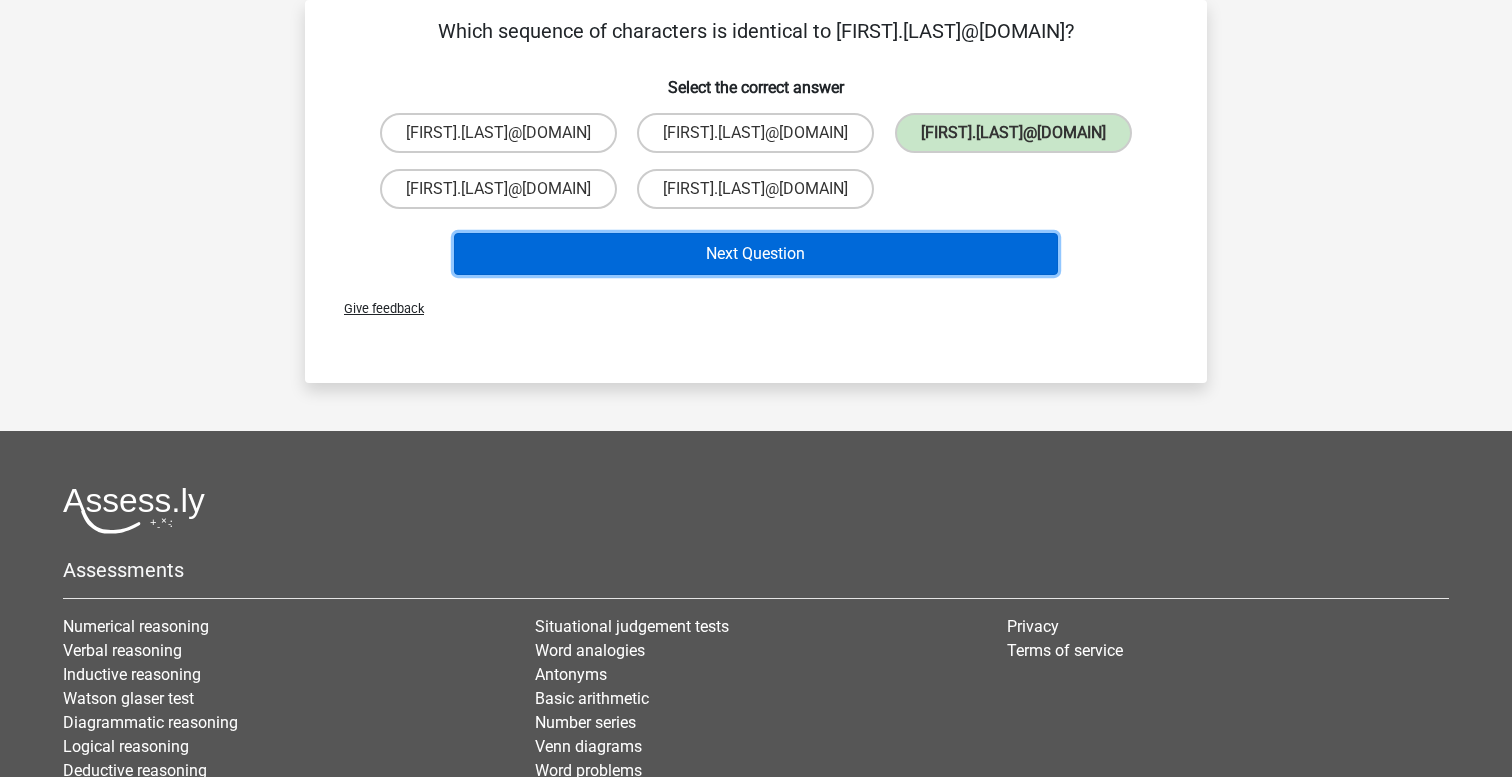 click on "Next Question" at bounding box center (756, 254) 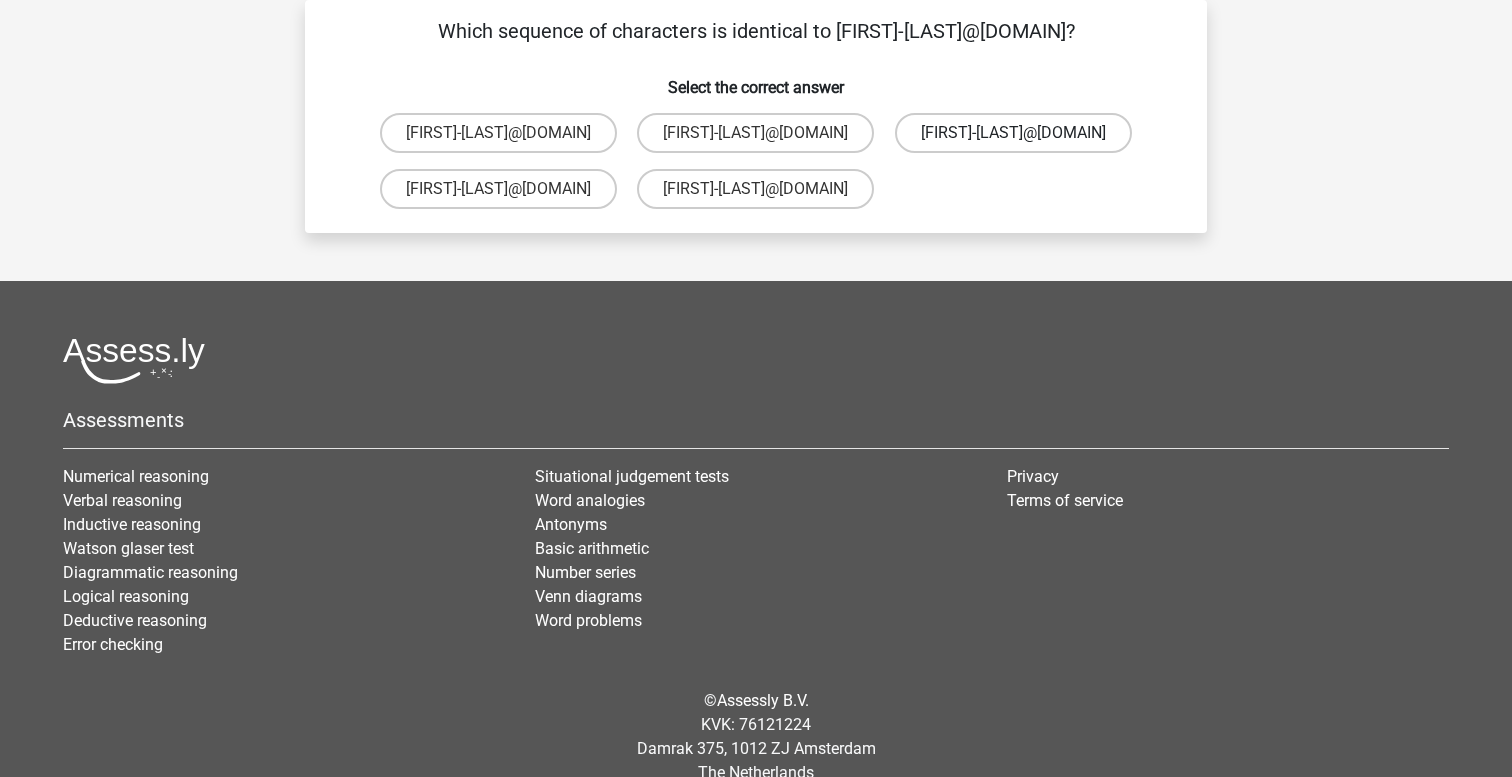 click on "Elsie-Land@joinedmail.co.com" at bounding box center [1013, 133] 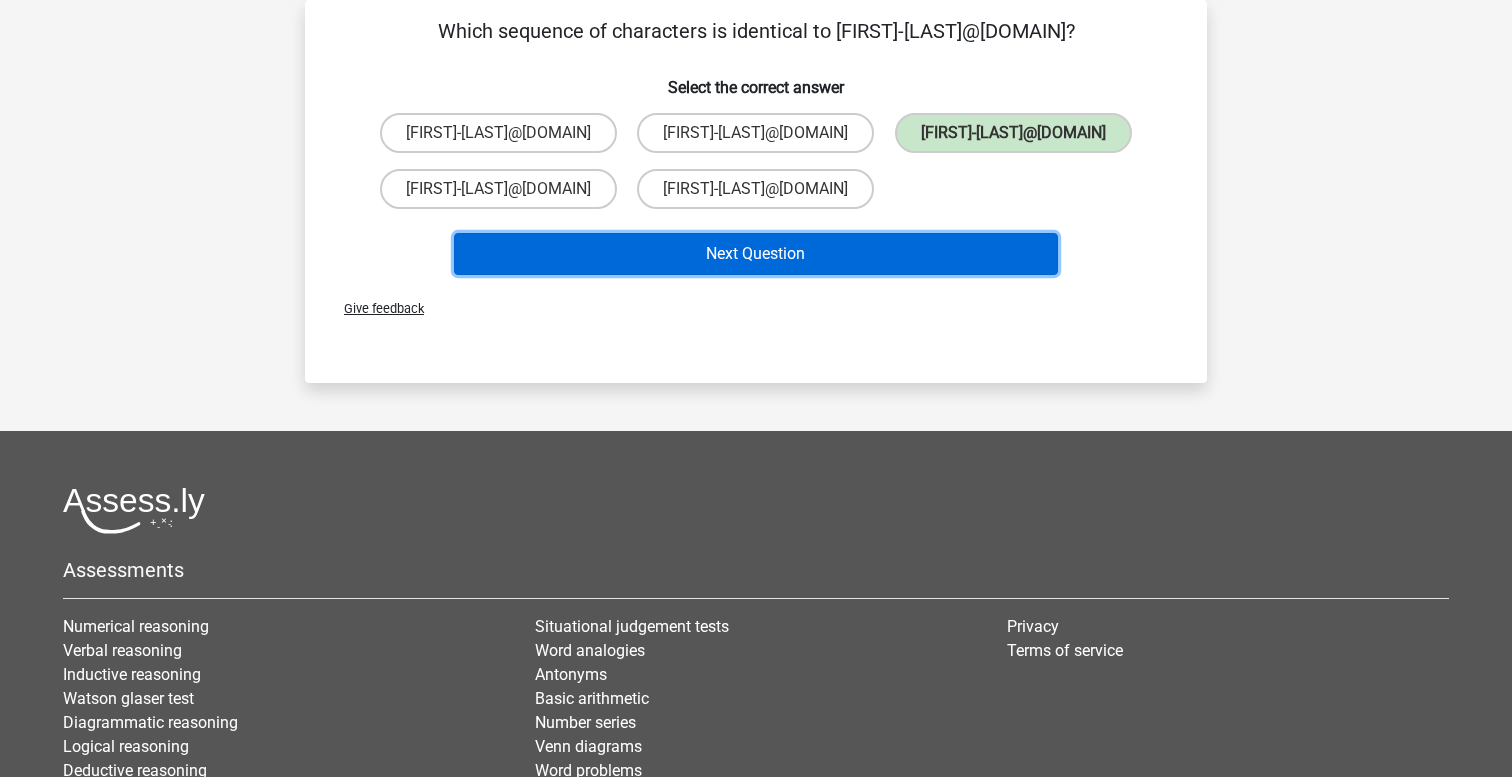 click on "Next Question" at bounding box center (756, 254) 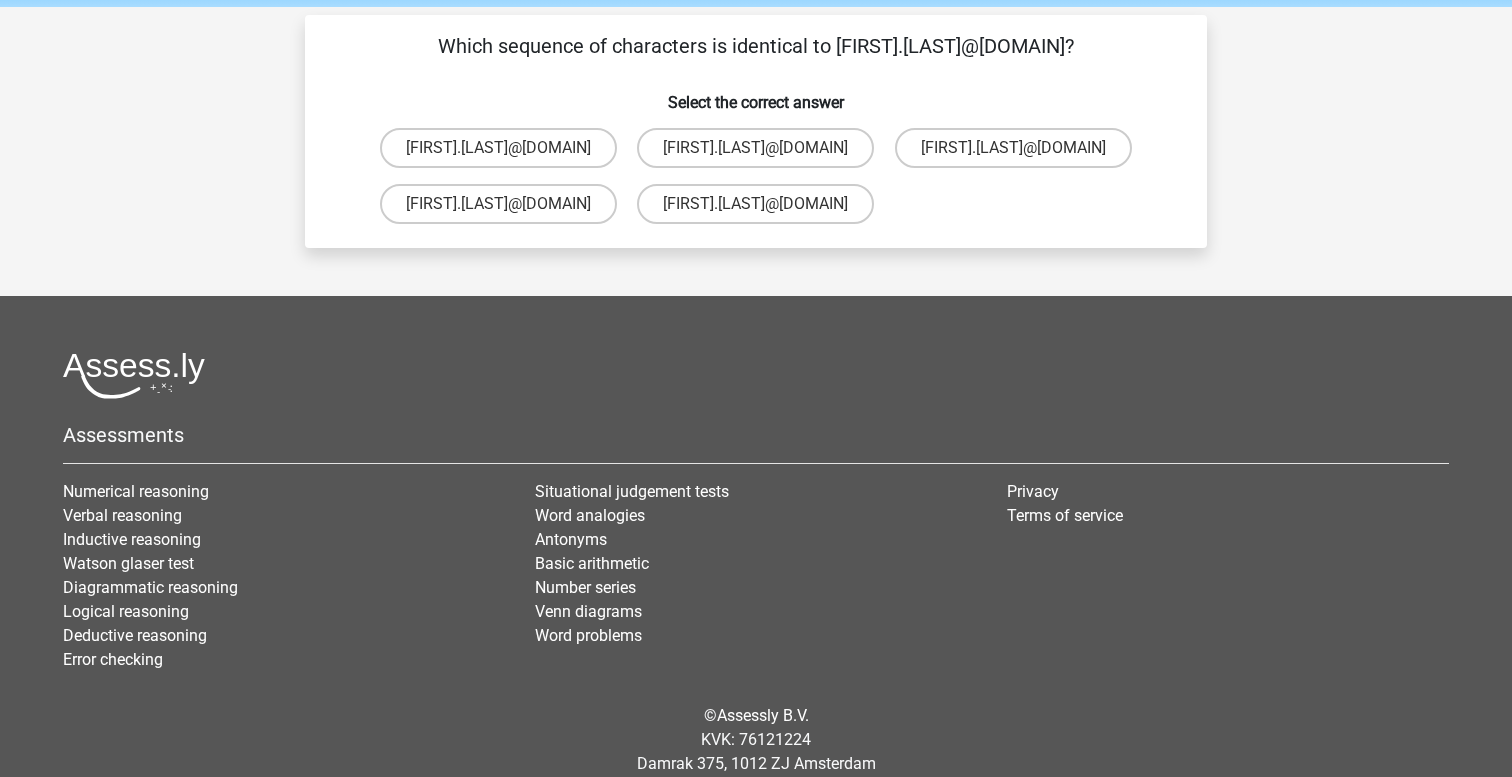 scroll, scrollTop: 76, scrollLeft: 0, axis: vertical 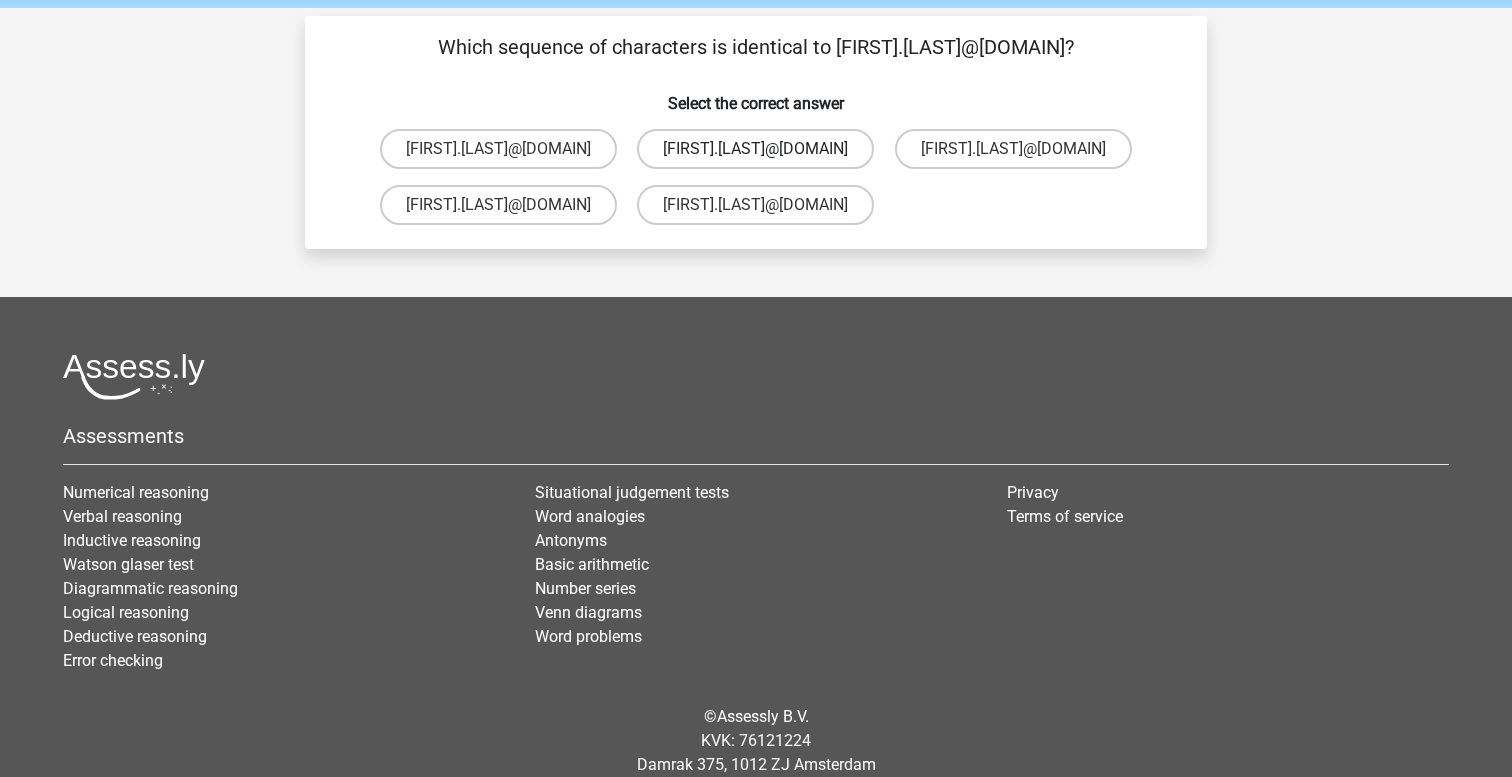 click on "Oscar.King@hotmail.com" at bounding box center (755, 149) 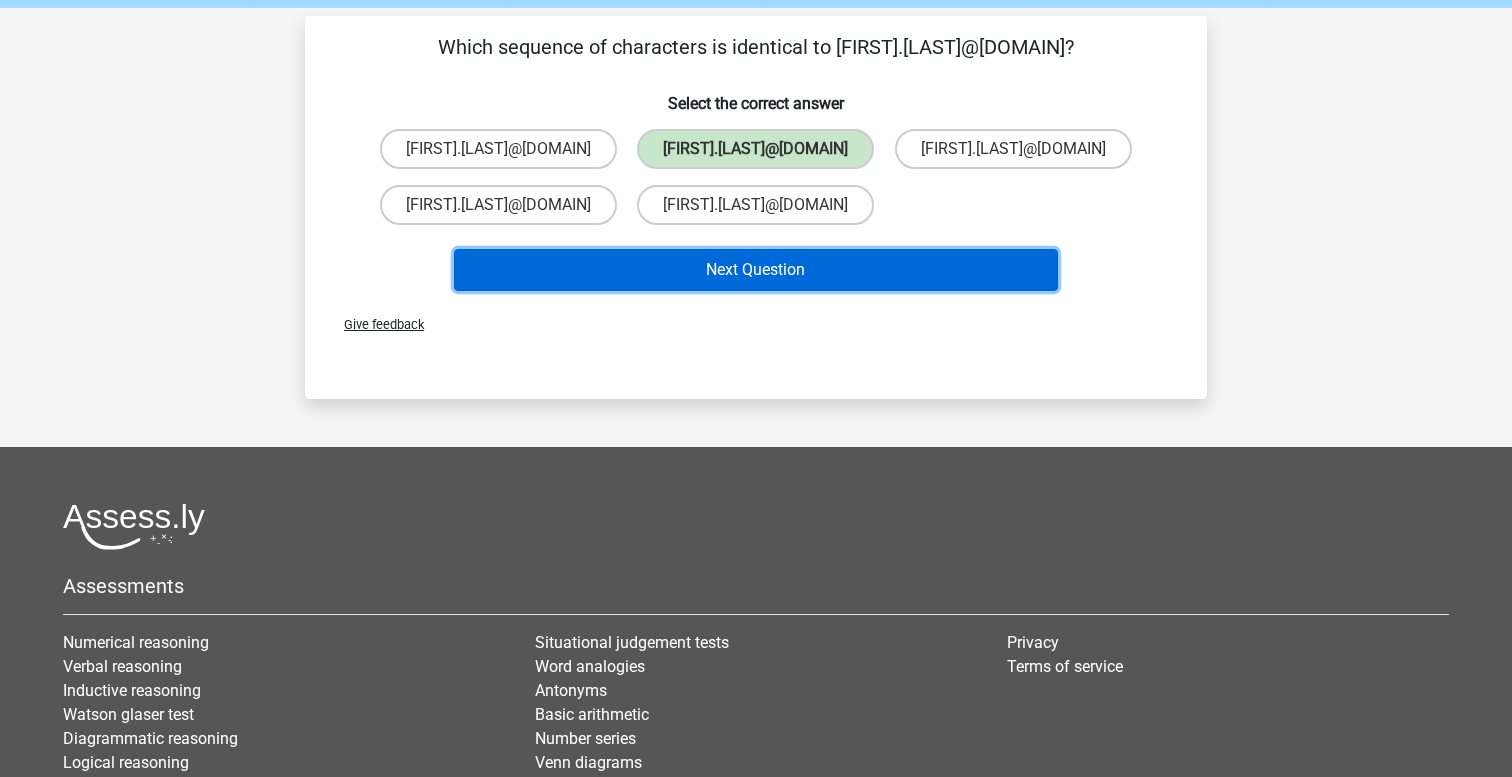click on "Next Question" at bounding box center [756, 270] 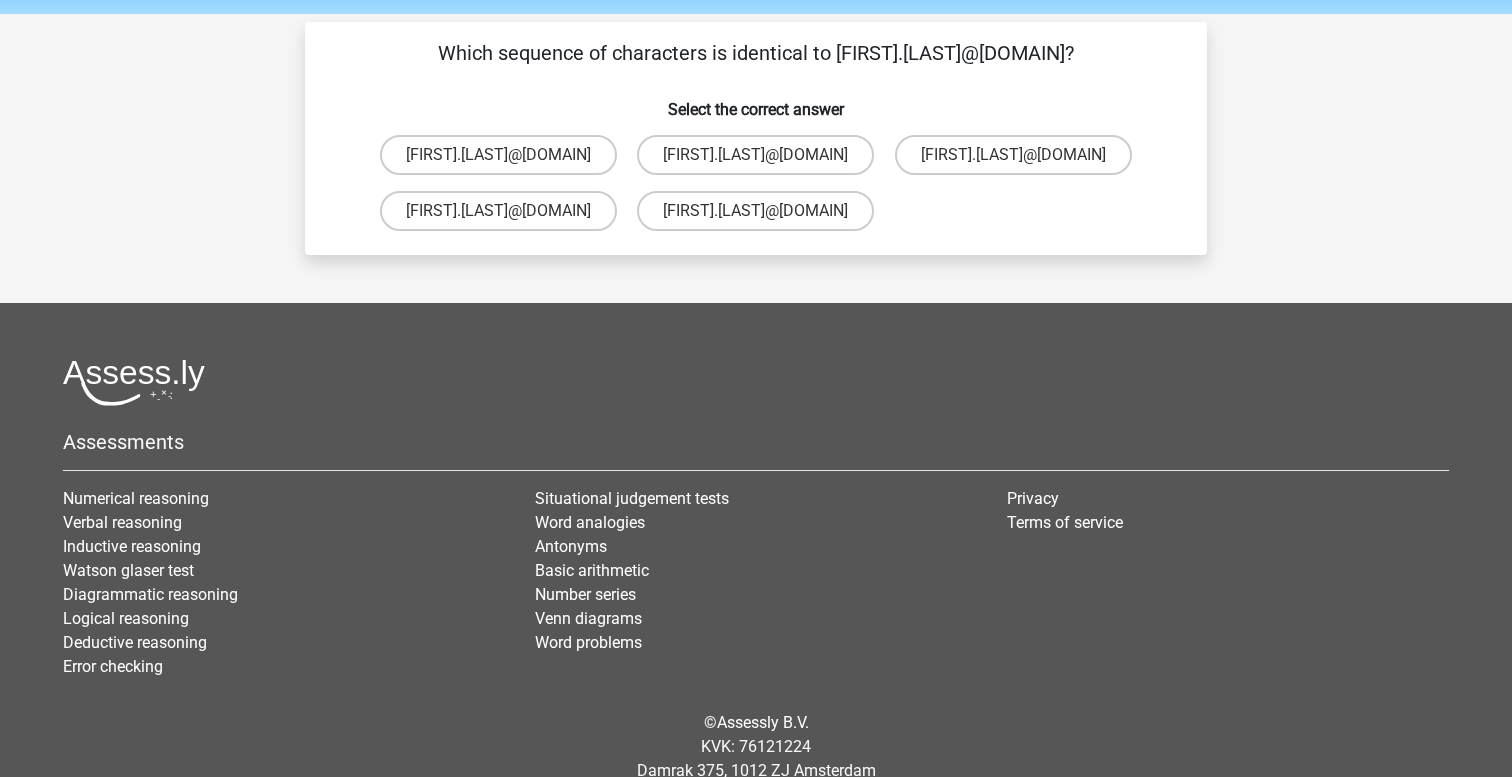 scroll, scrollTop: 67, scrollLeft: 0, axis: vertical 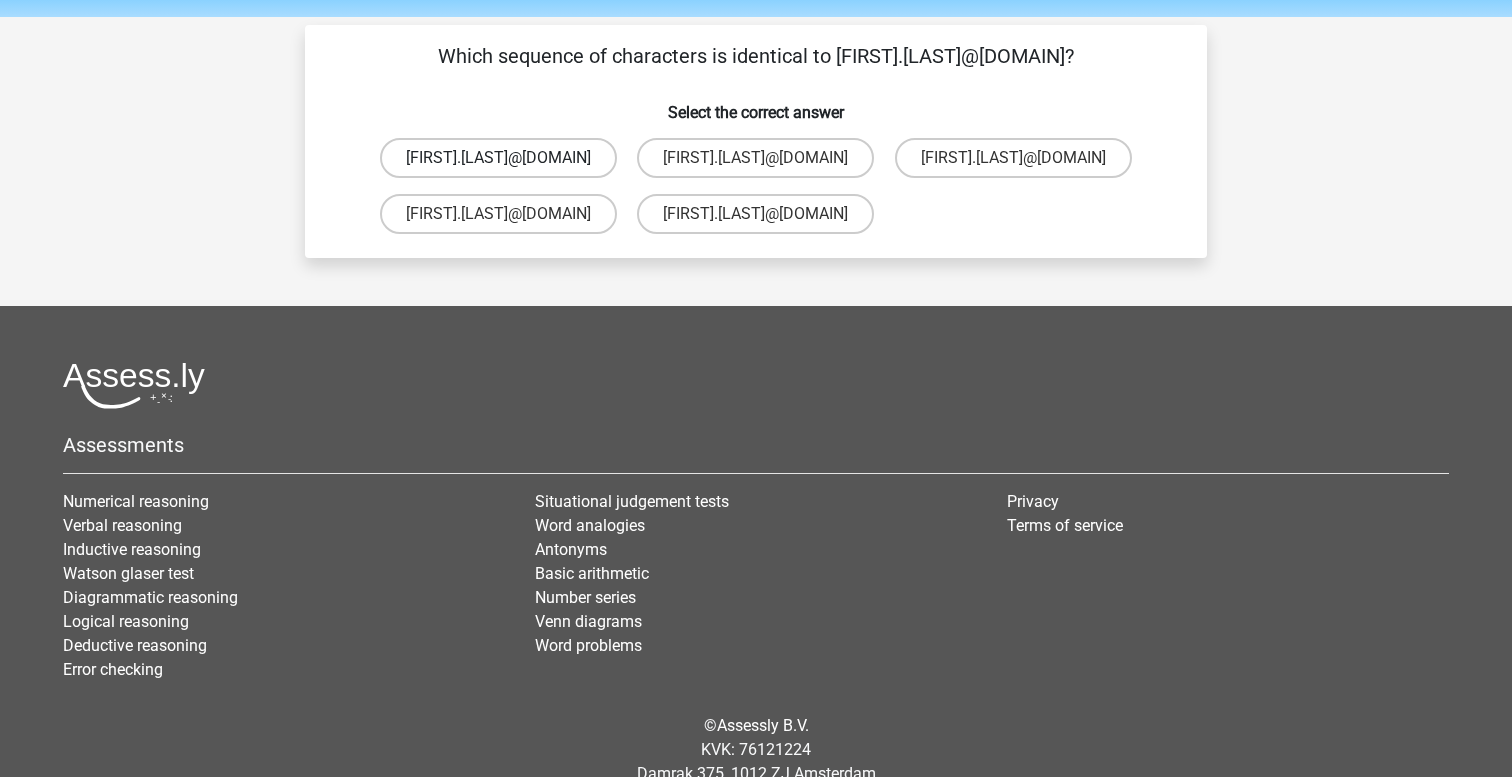 click on "Jake.Jackson@hotmail.uk.com" at bounding box center [498, 158] 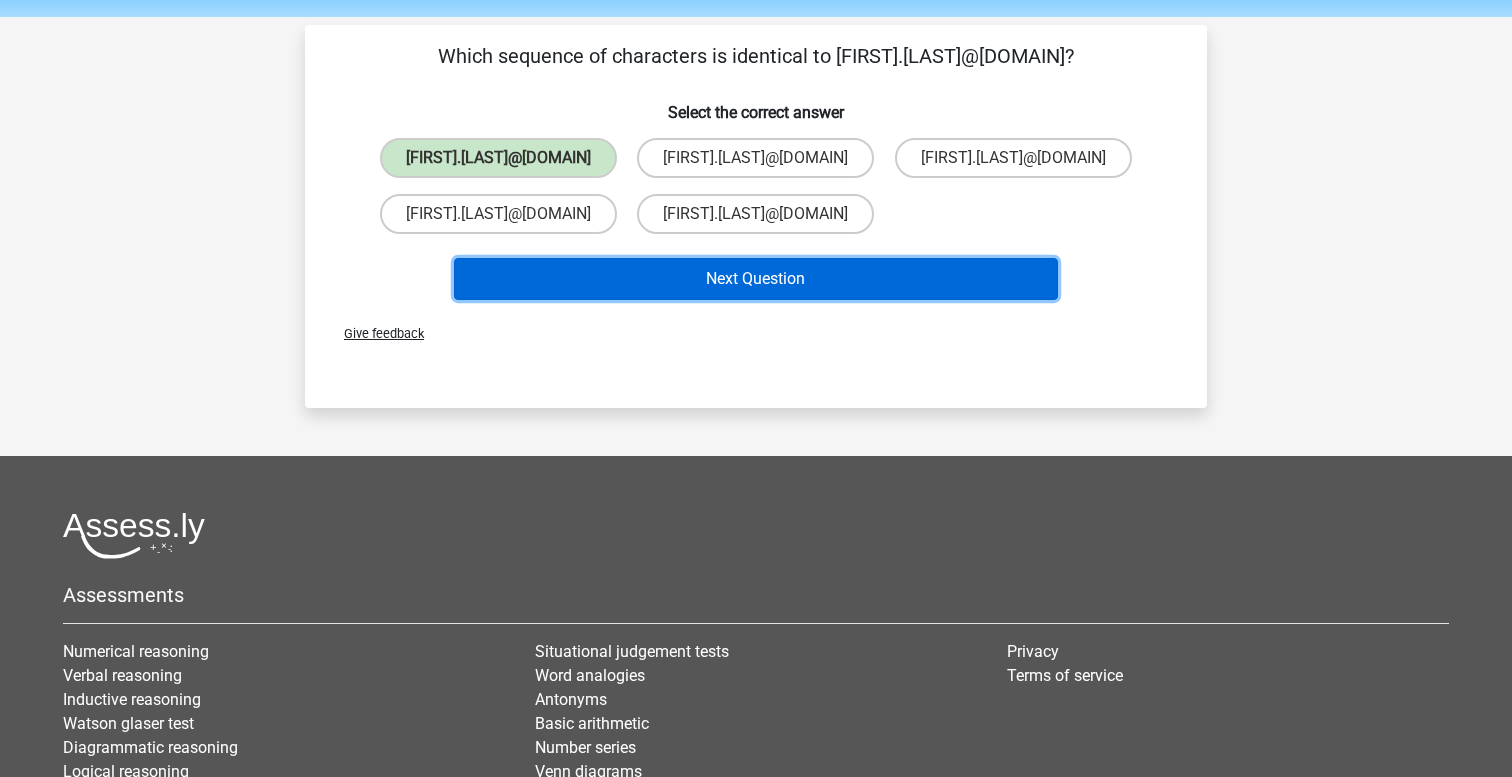 click on "Next Question" at bounding box center [756, 279] 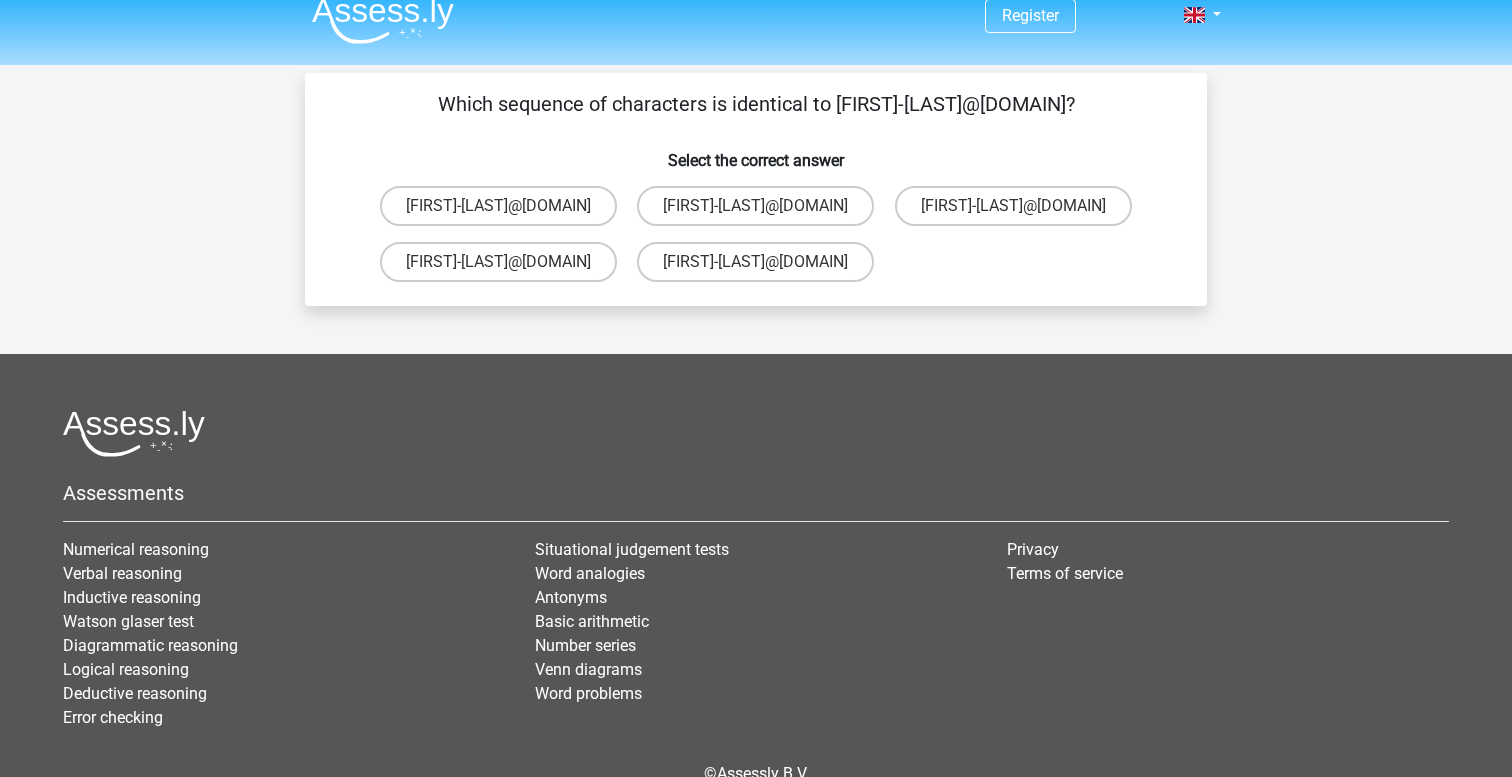 scroll, scrollTop: 0, scrollLeft: 0, axis: both 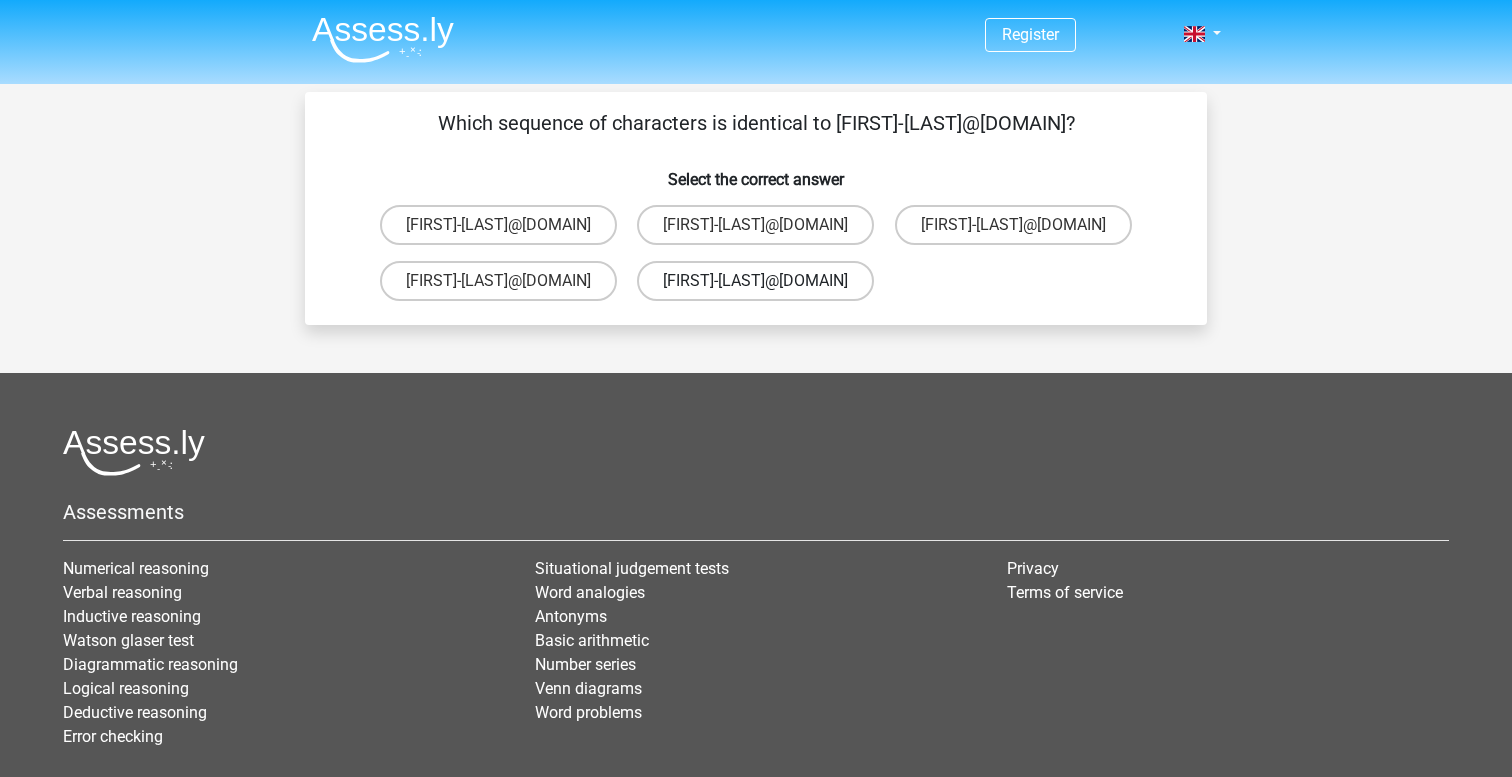 click on "Grace-Roberts@e-mail.gr" at bounding box center [755, 281] 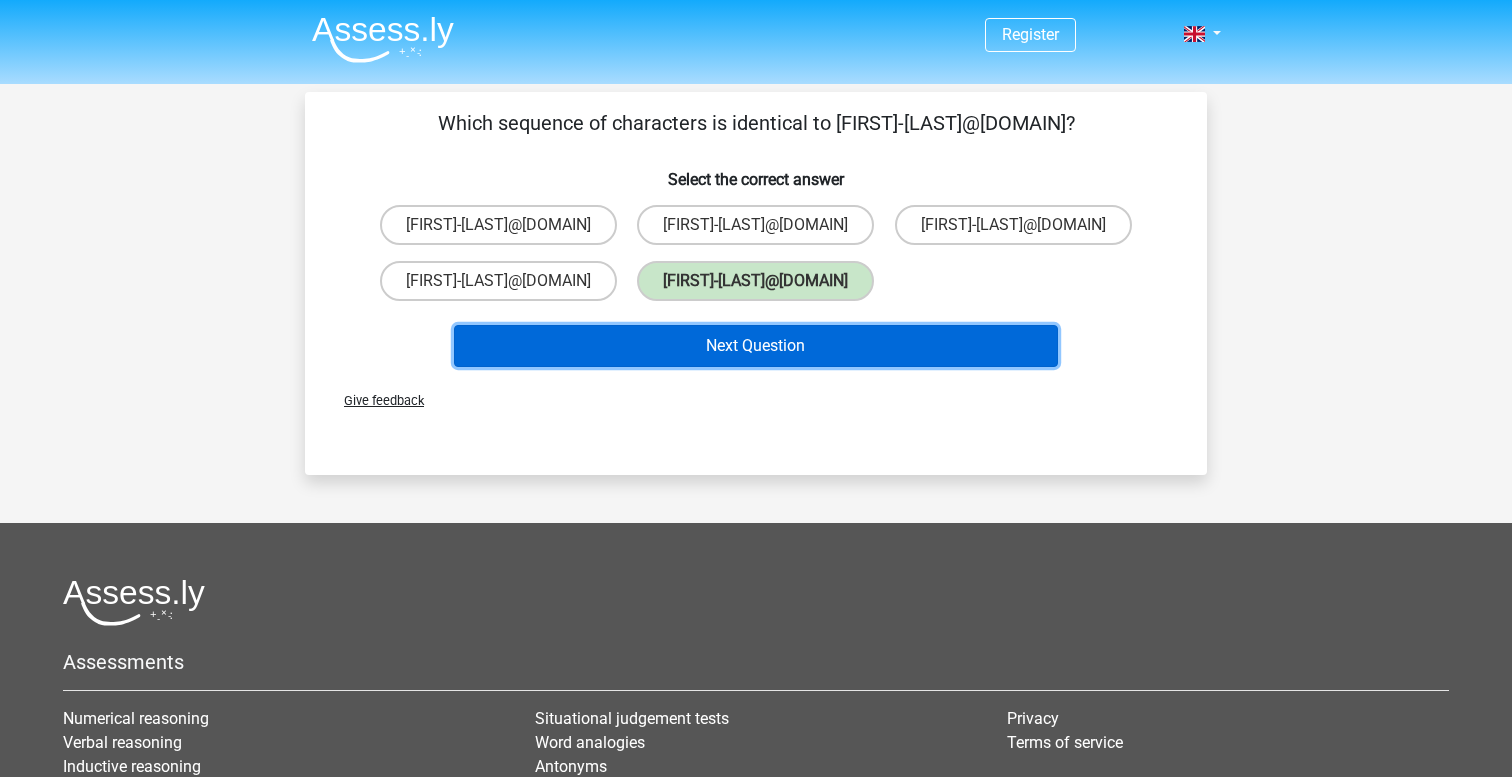 click on "Next Question" at bounding box center [756, 346] 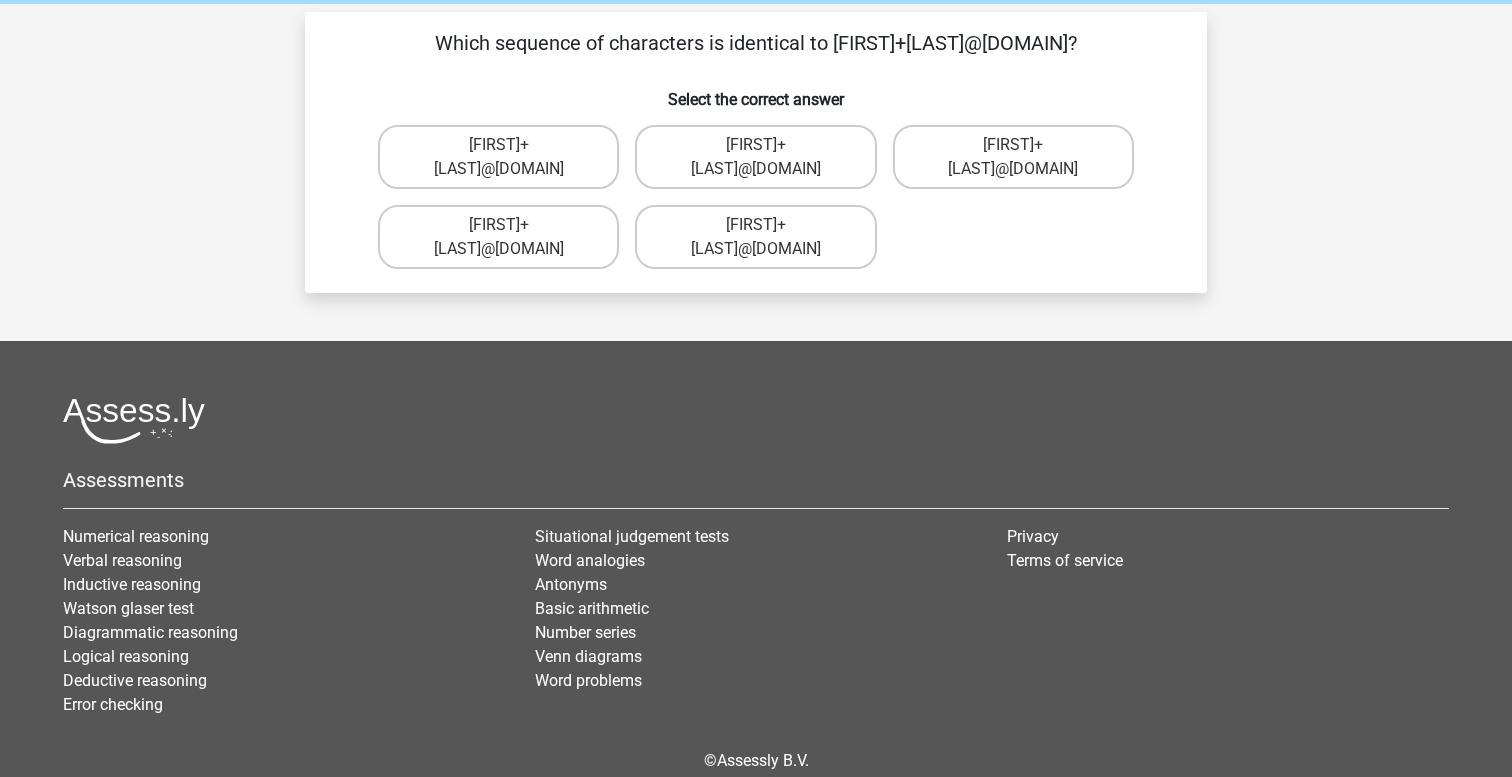 scroll, scrollTop: 65, scrollLeft: 0, axis: vertical 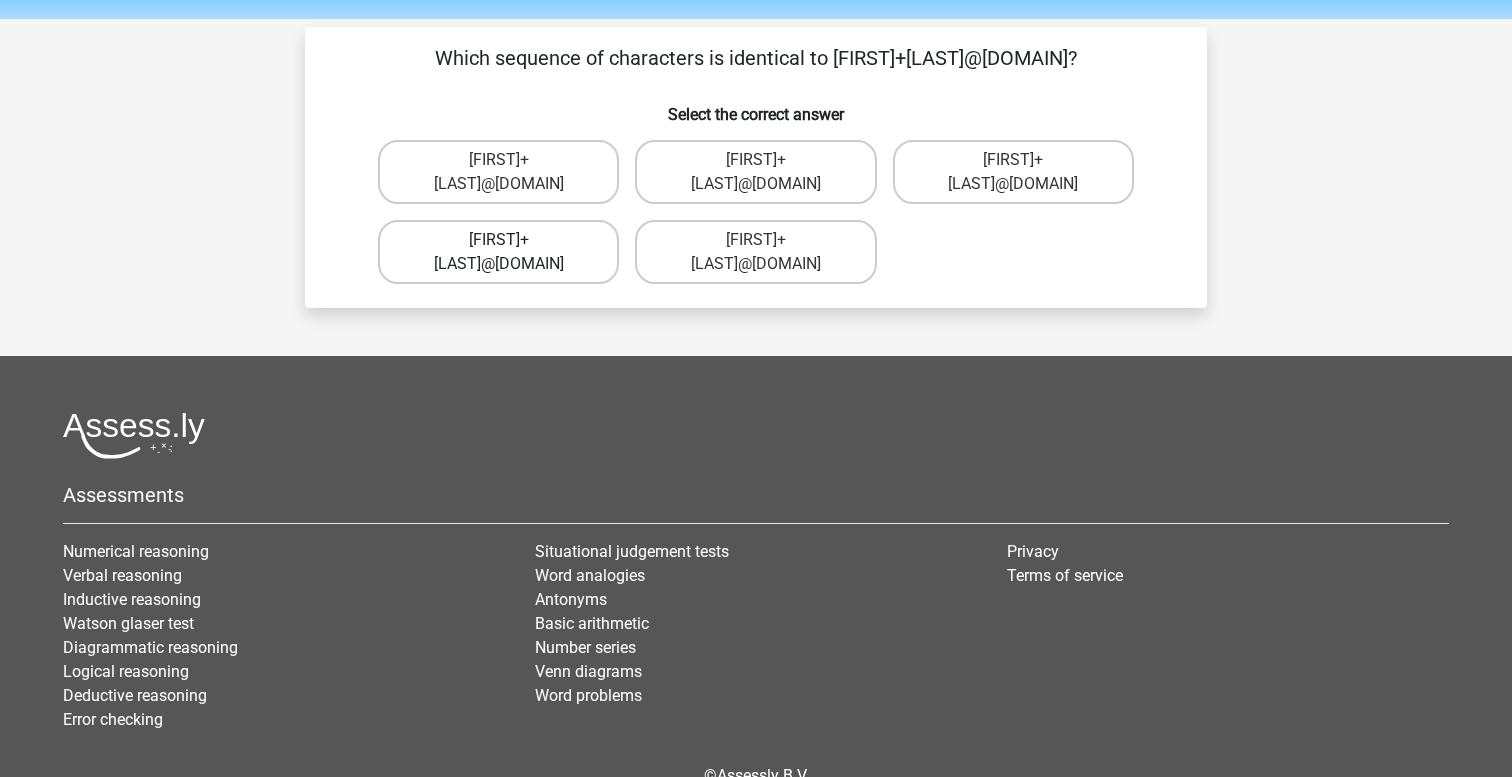 click on "Joshua+Bond@gmail.uk.co" at bounding box center (498, 252) 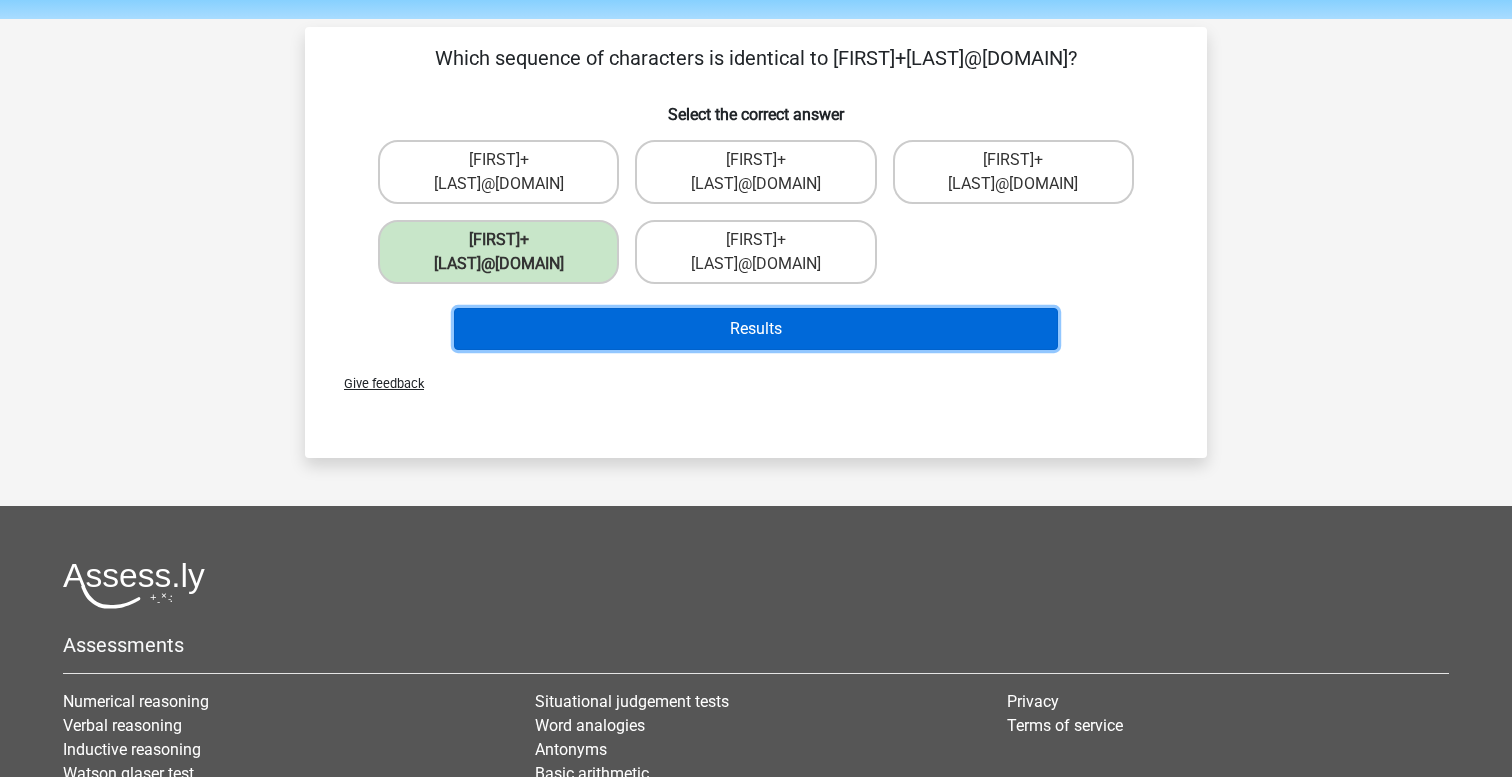 click on "Results" at bounding box center (756, 329) 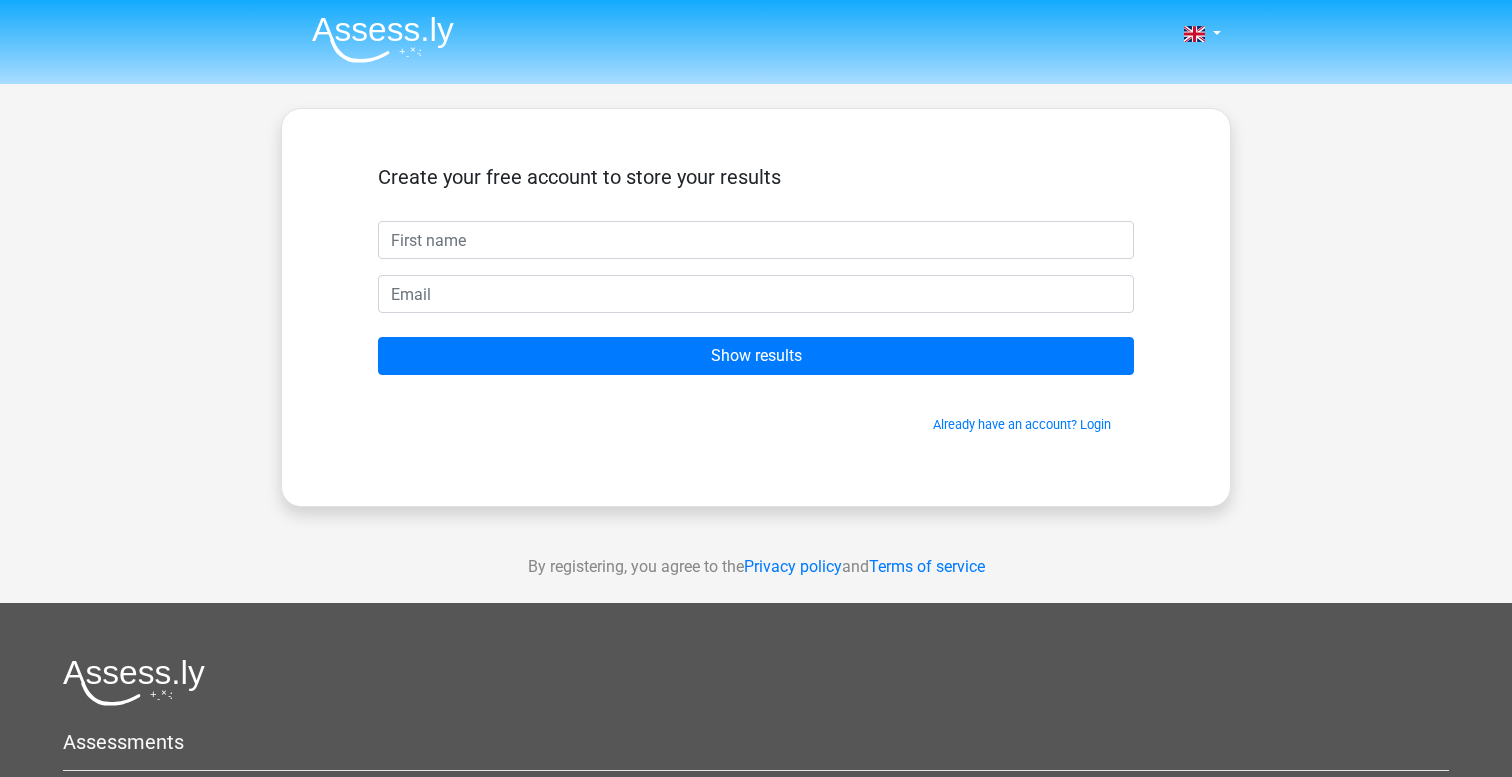 scroll, scrollTop: 0, scrollLeft: 0, axis: both 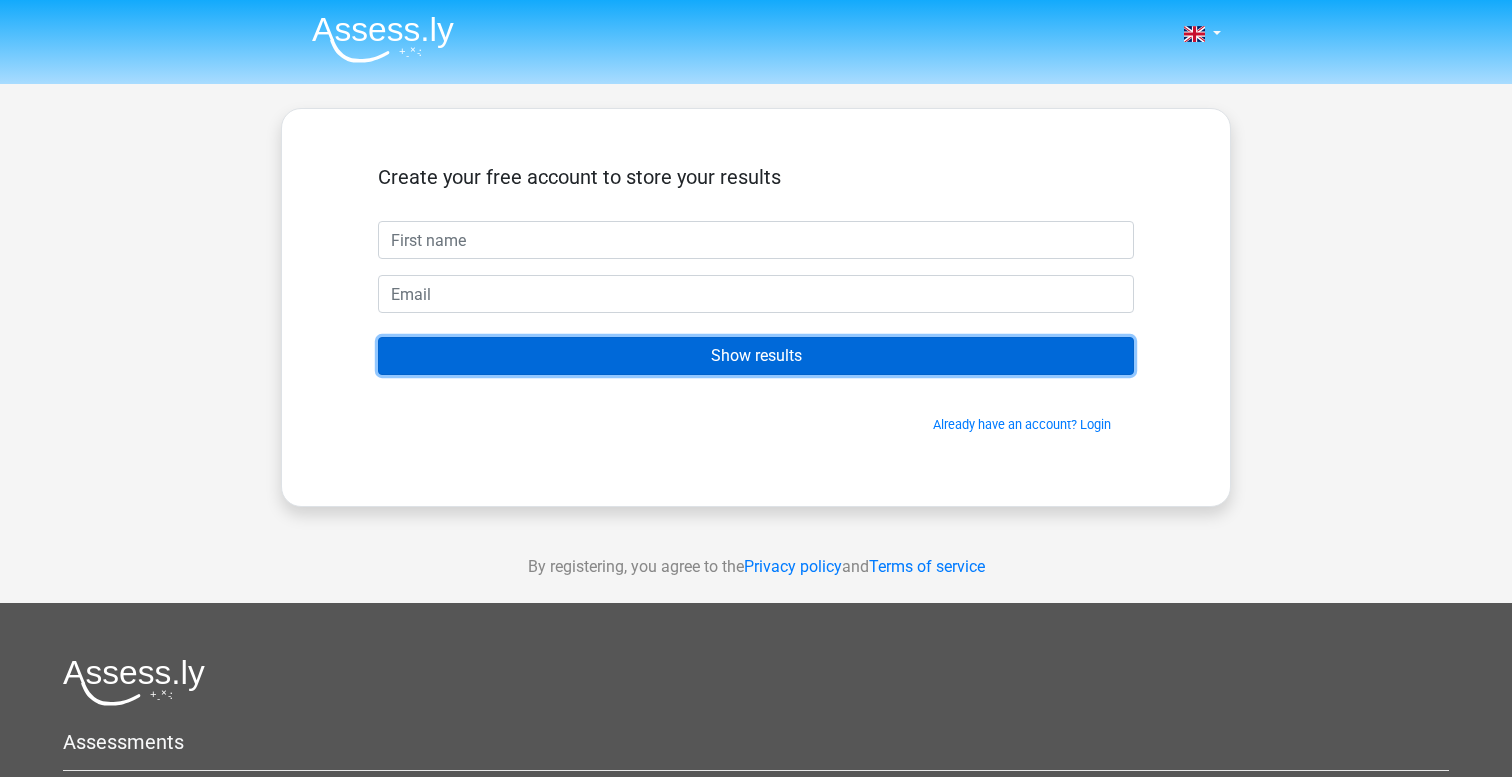 click on "Show results" at bounding box center [756, 356] 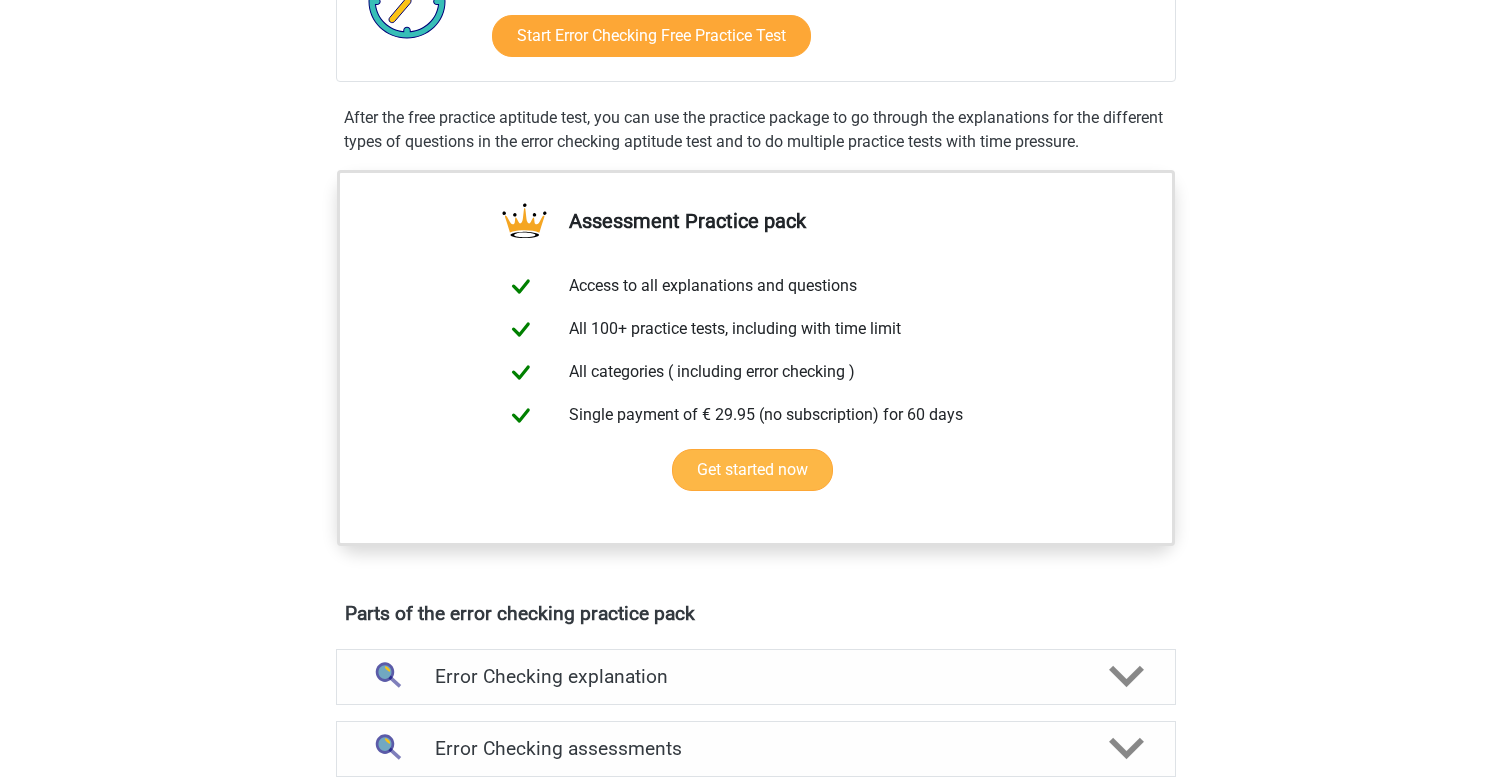scroll, scrollTop: 902, scrollLeft: 0, axis: vertical 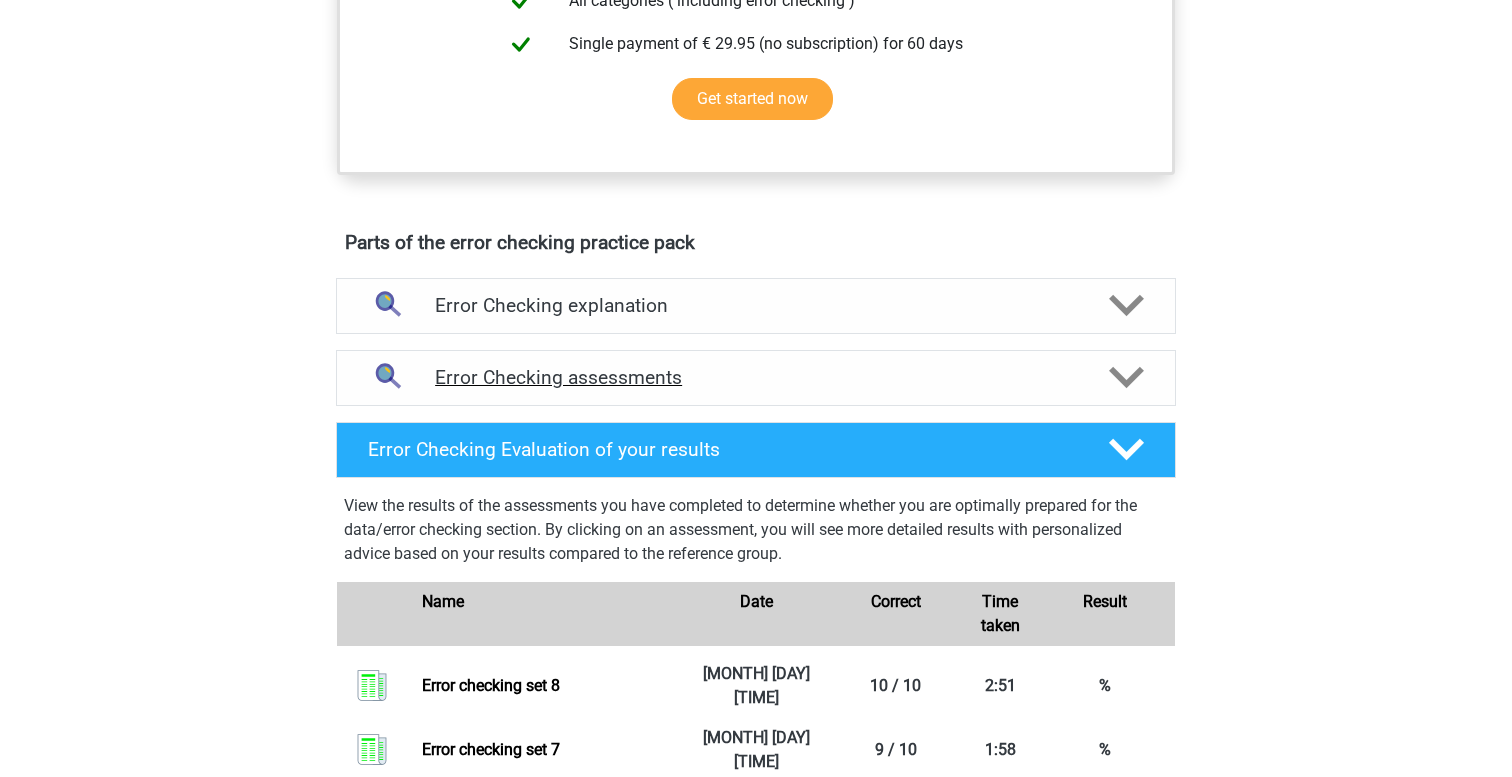 click on "Error Checking assessments" at bounding box center (756, 377) 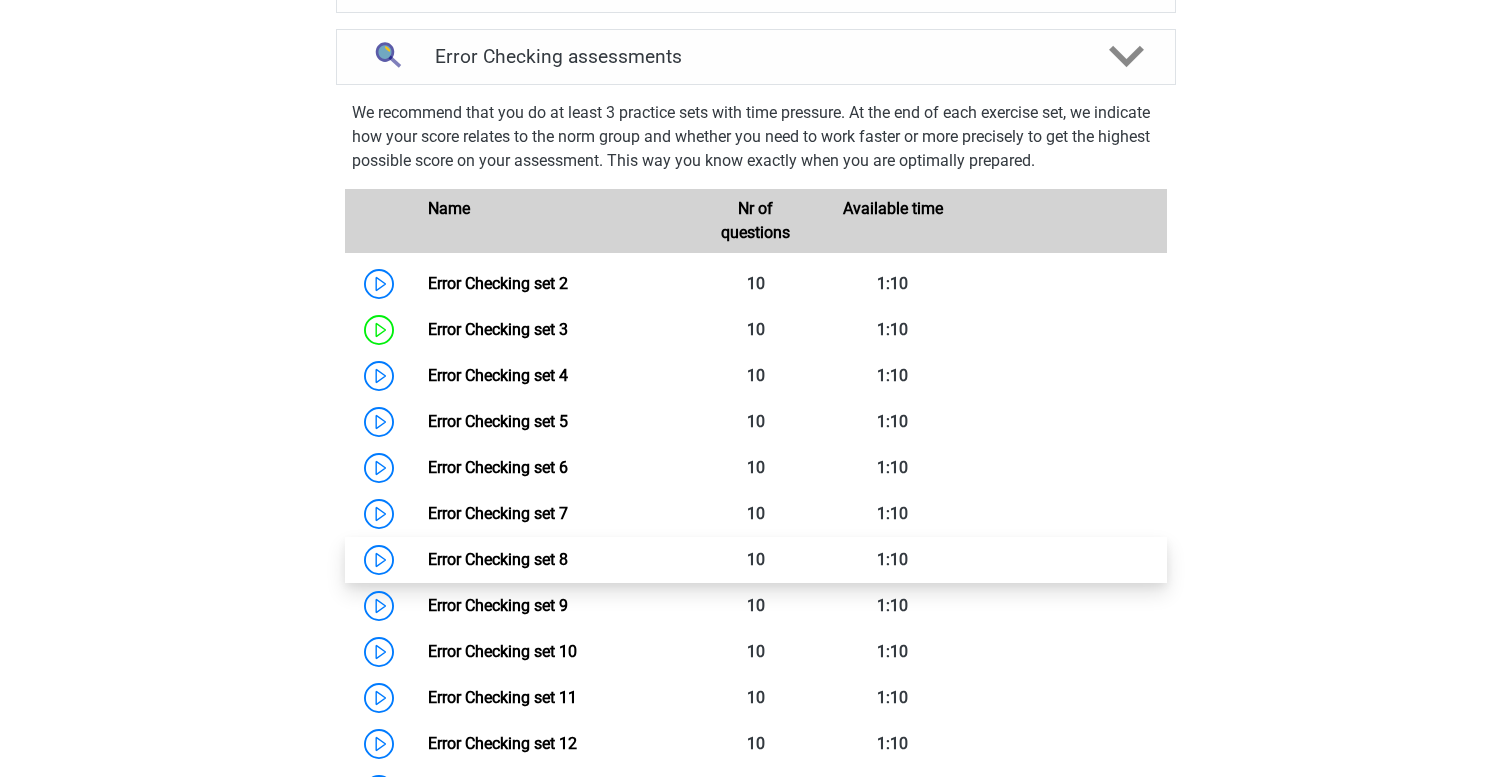 scroll, scrollTop: 1242, scrollLeft: 0, axis: vertical 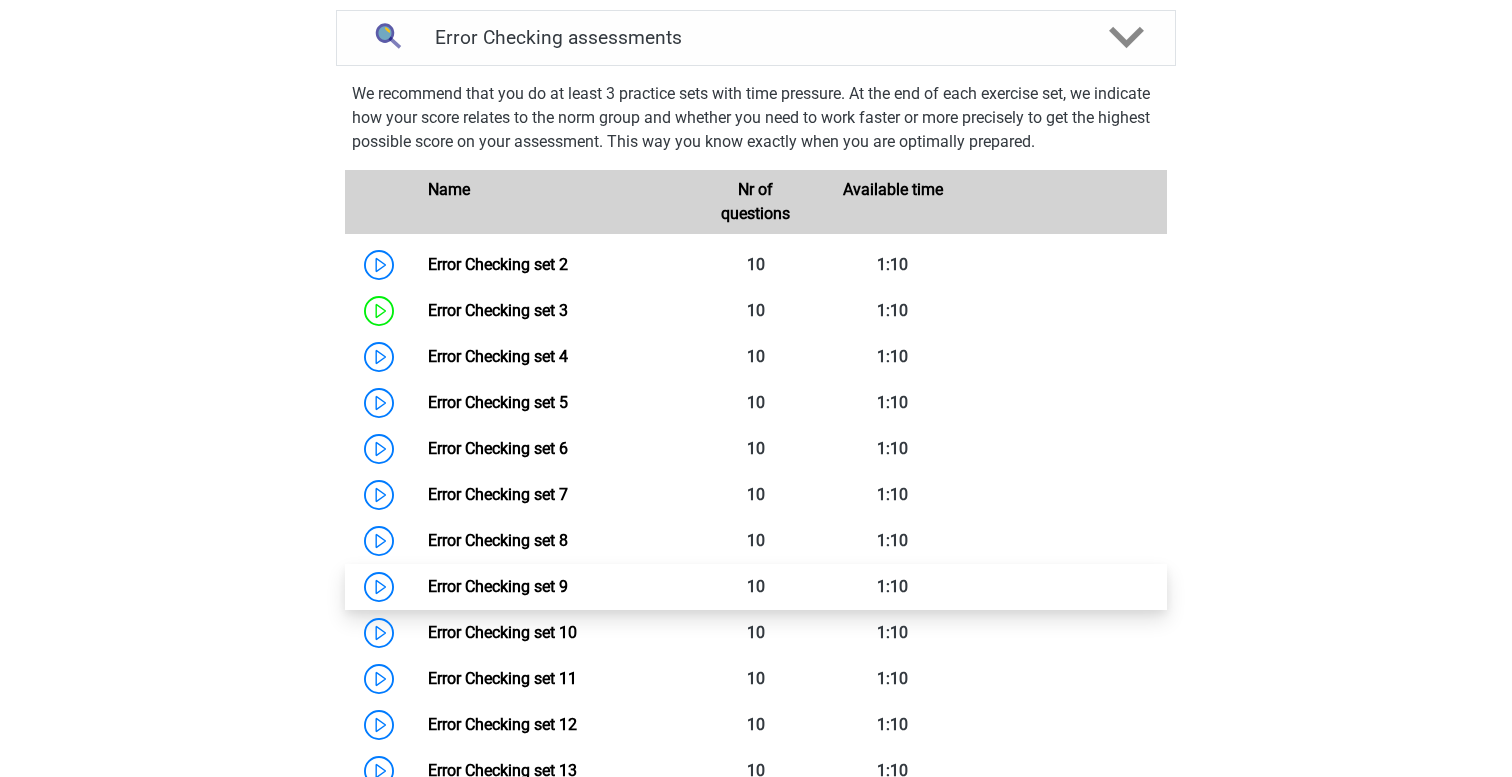 click on "Error Checking
set 9" at bounding box center (498, 586) 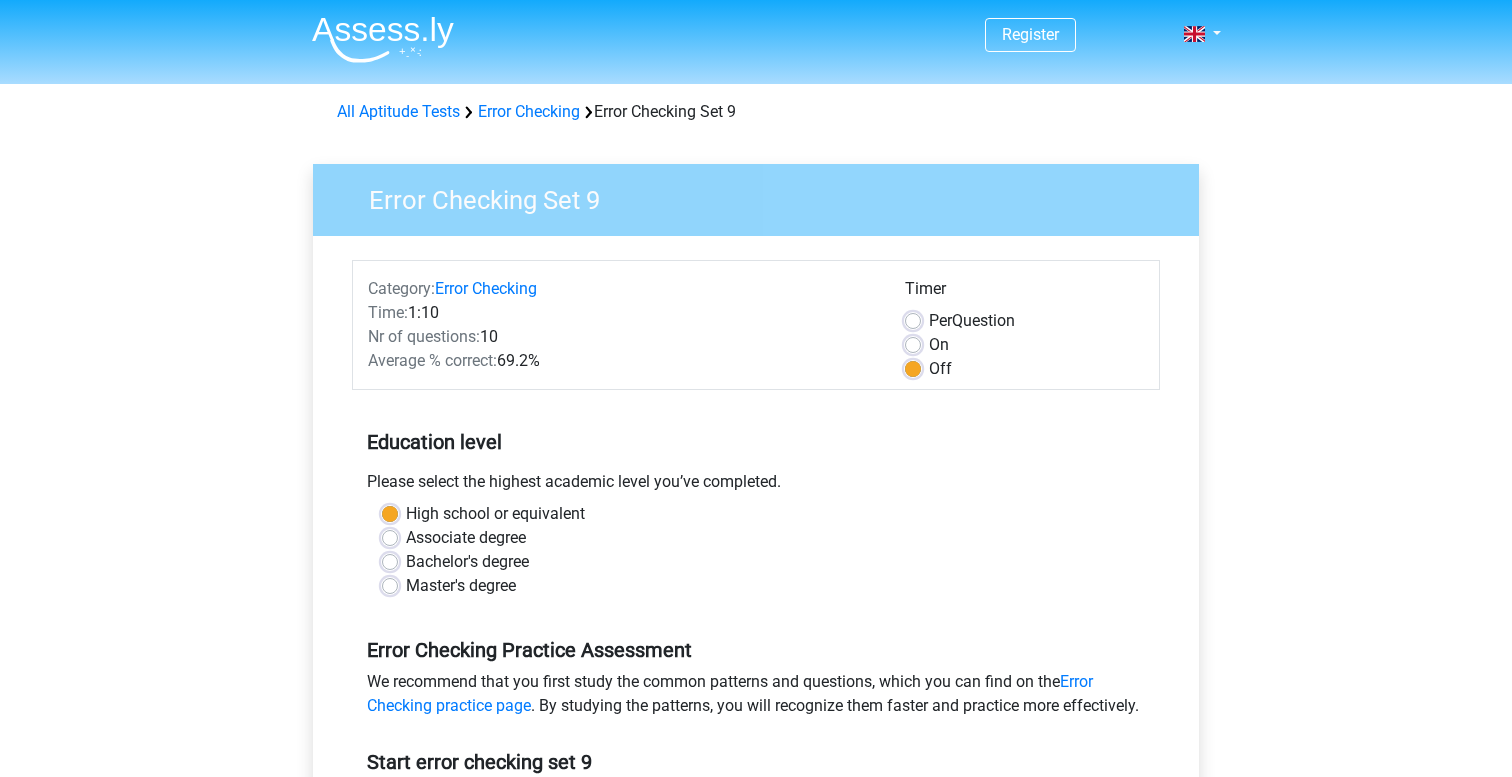 scroll, scrollTop: 0, scrollLeft: 0, axis: both 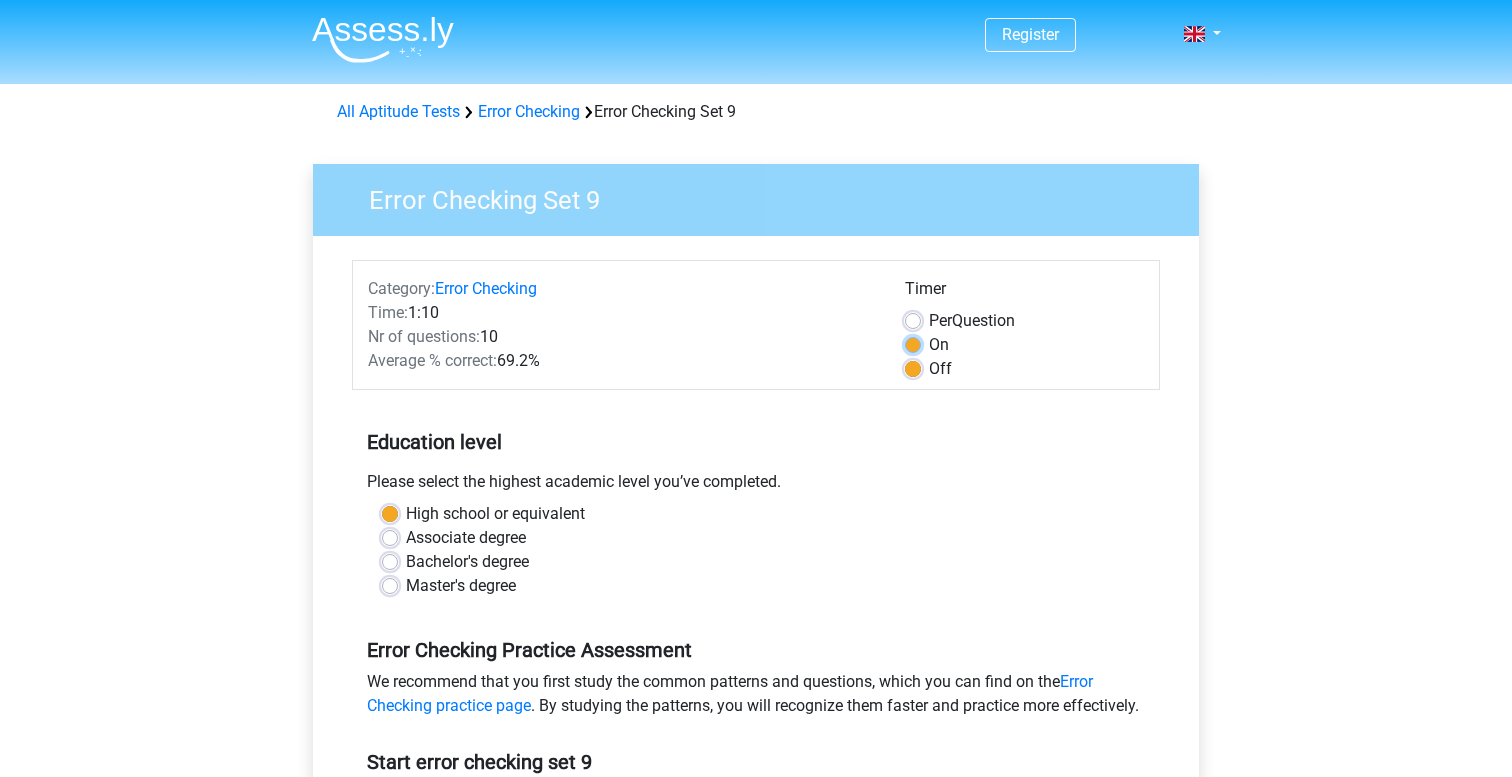 click on "On" at bounding box center [913, 343] 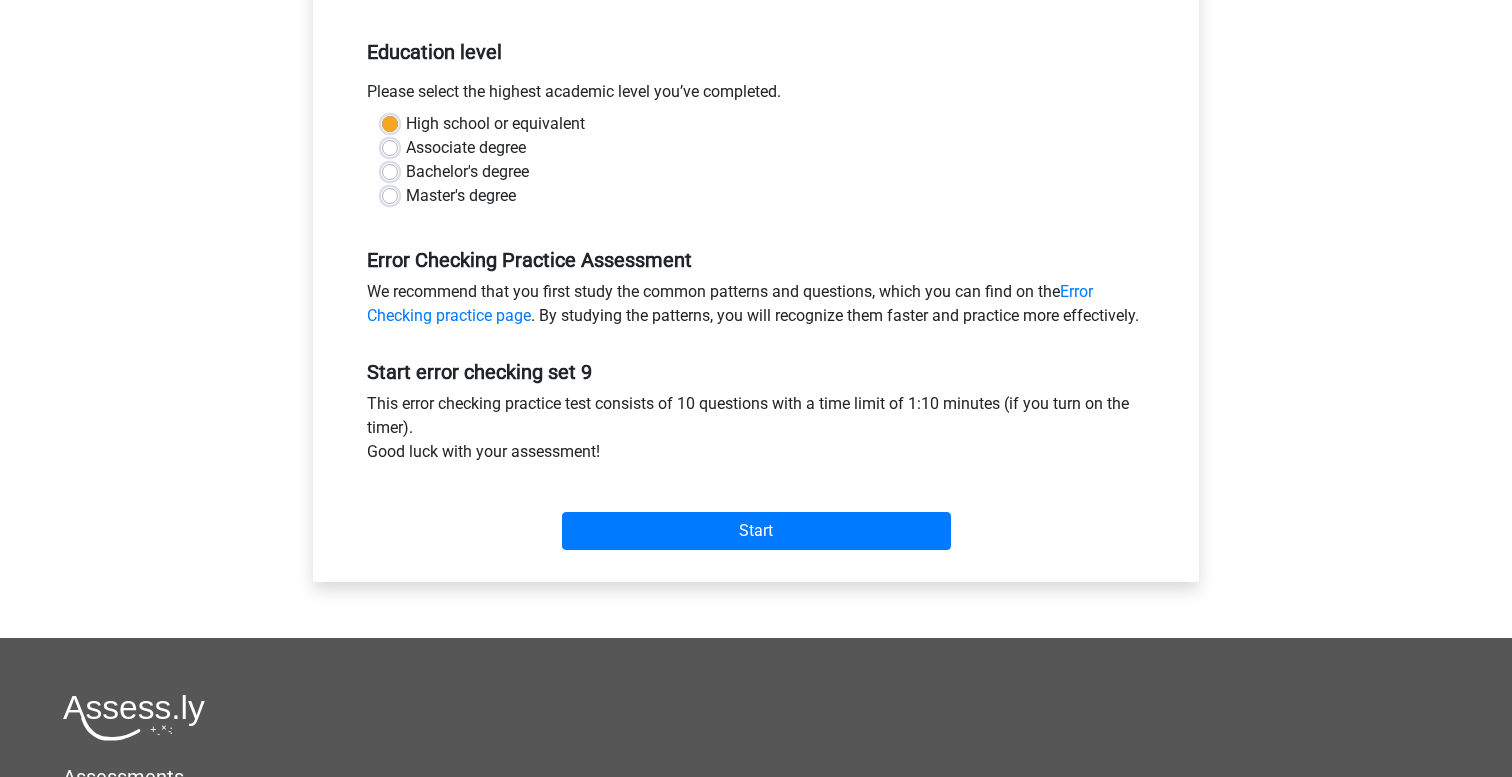 scroll, scrollTop: 391, scrollLeft: 0, axis: vertical 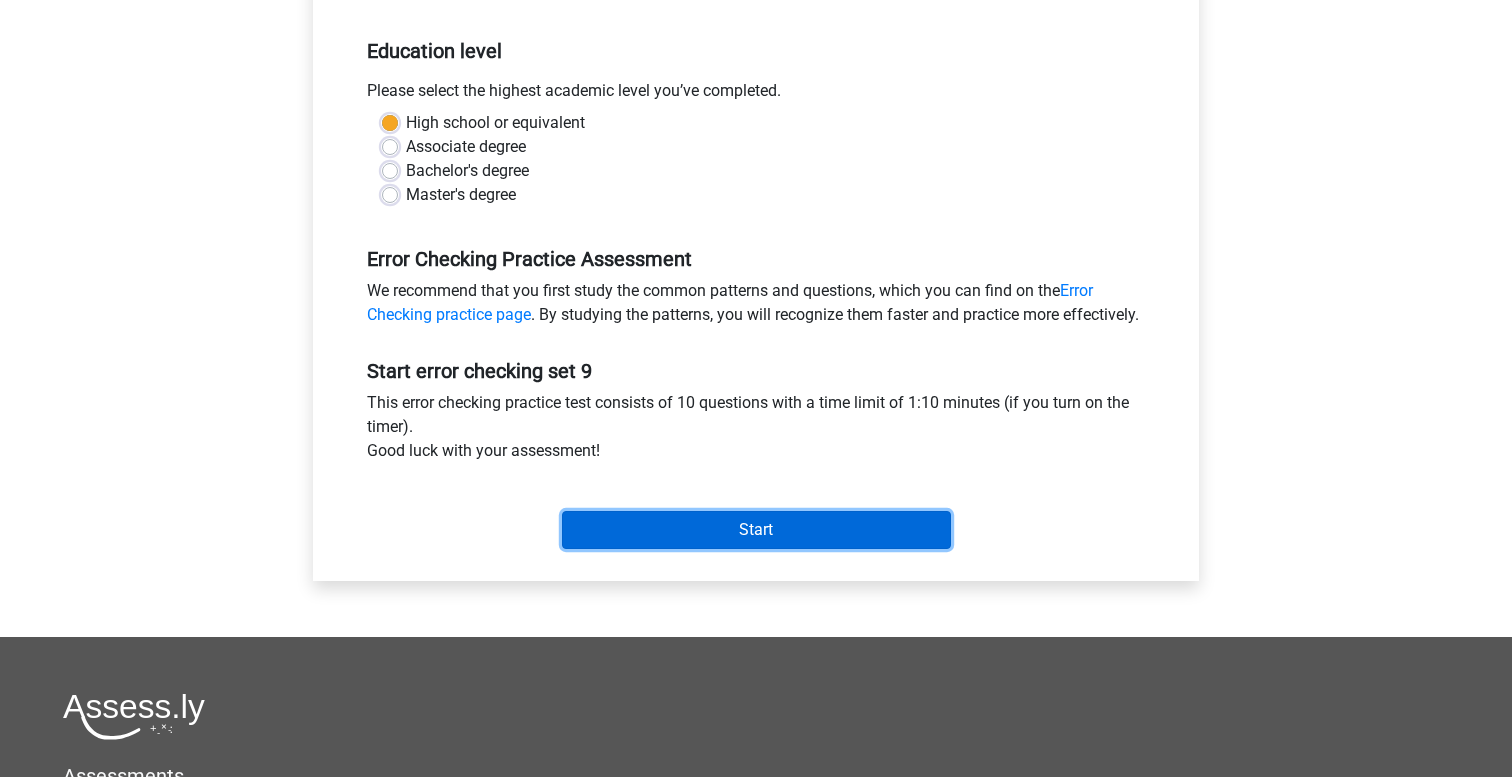 click on "Start" at bounding box center [756, 530] 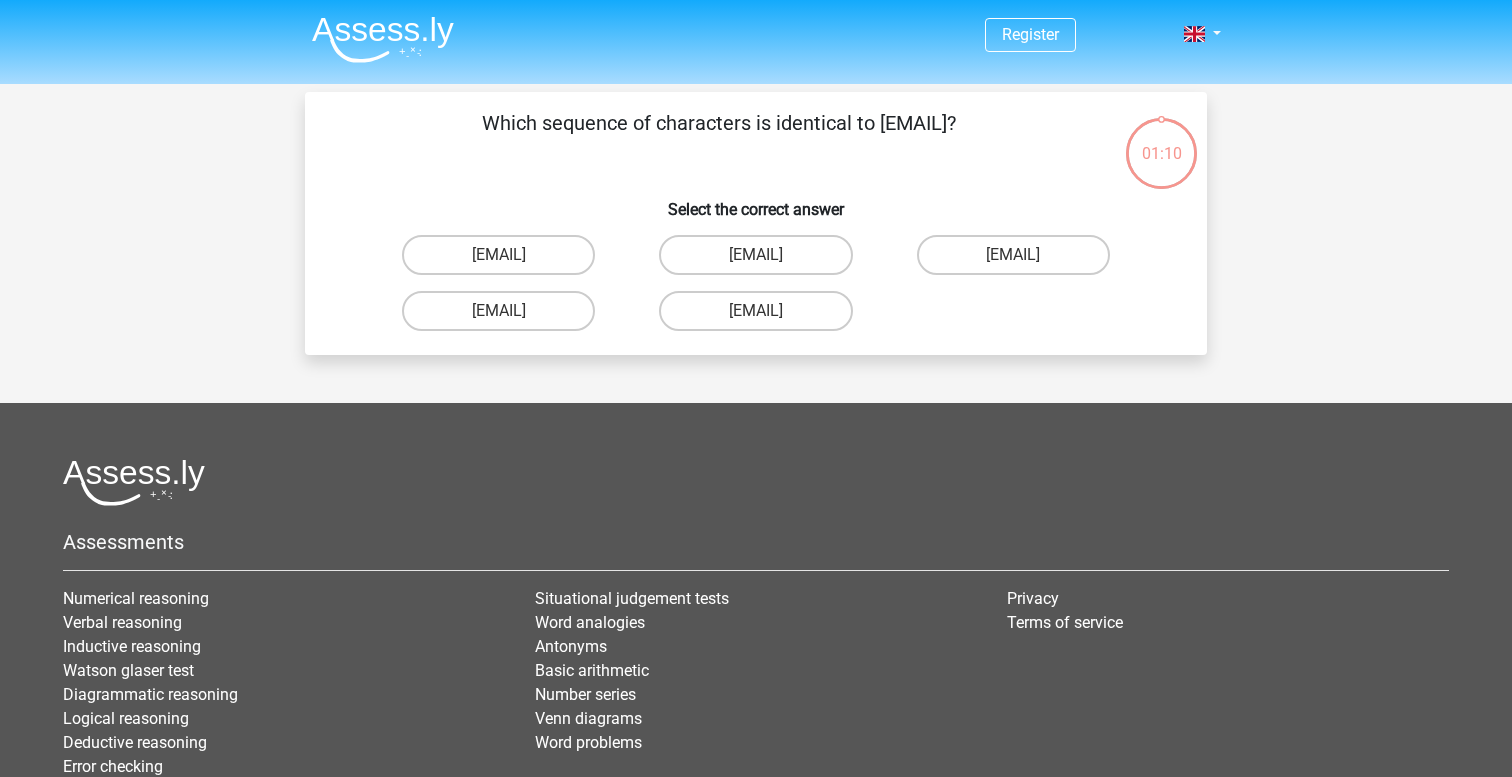 scroll, scrollTop: 0, scrollLeft: 0, axis: both 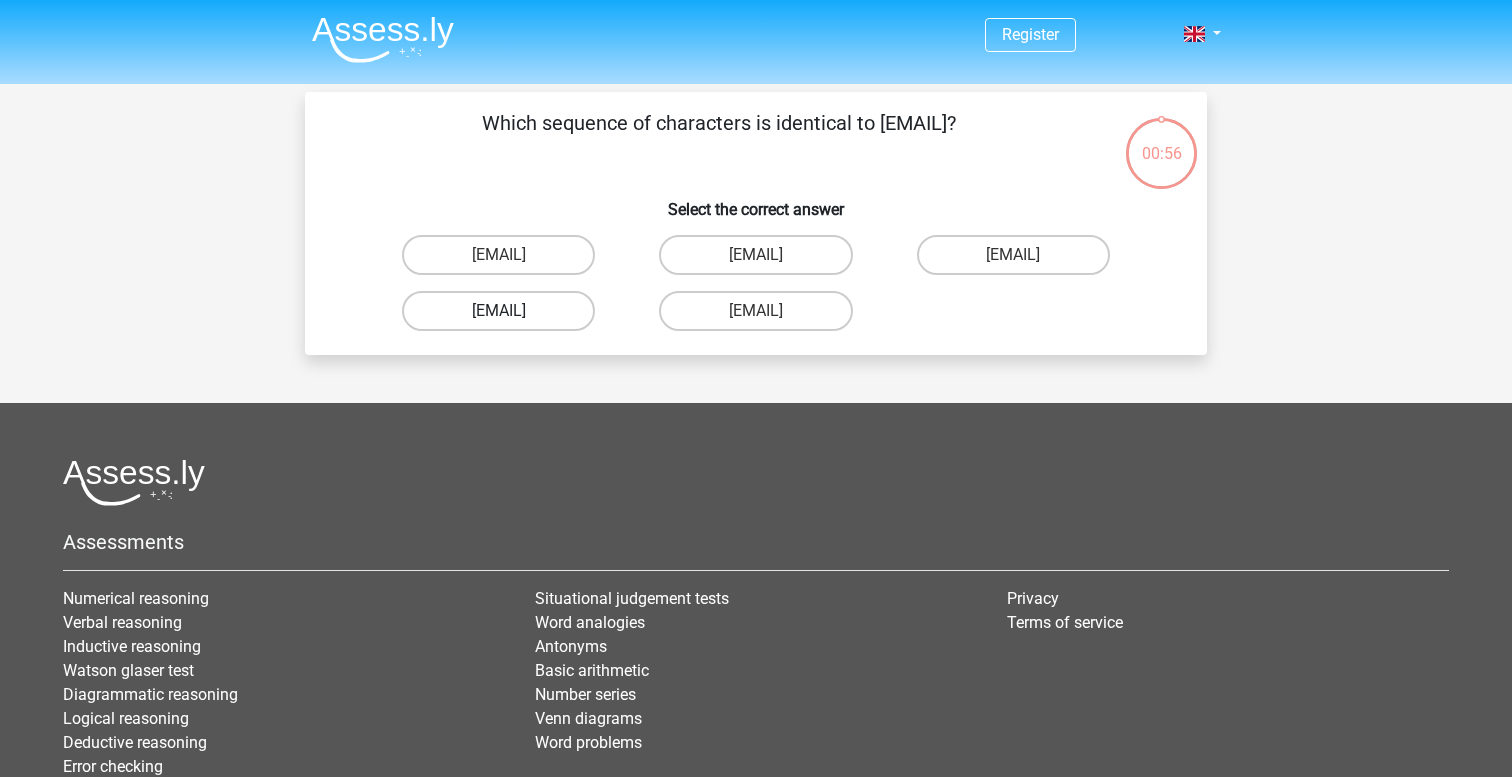 click on "[EMAIL]" at bounding box center [498, 311] 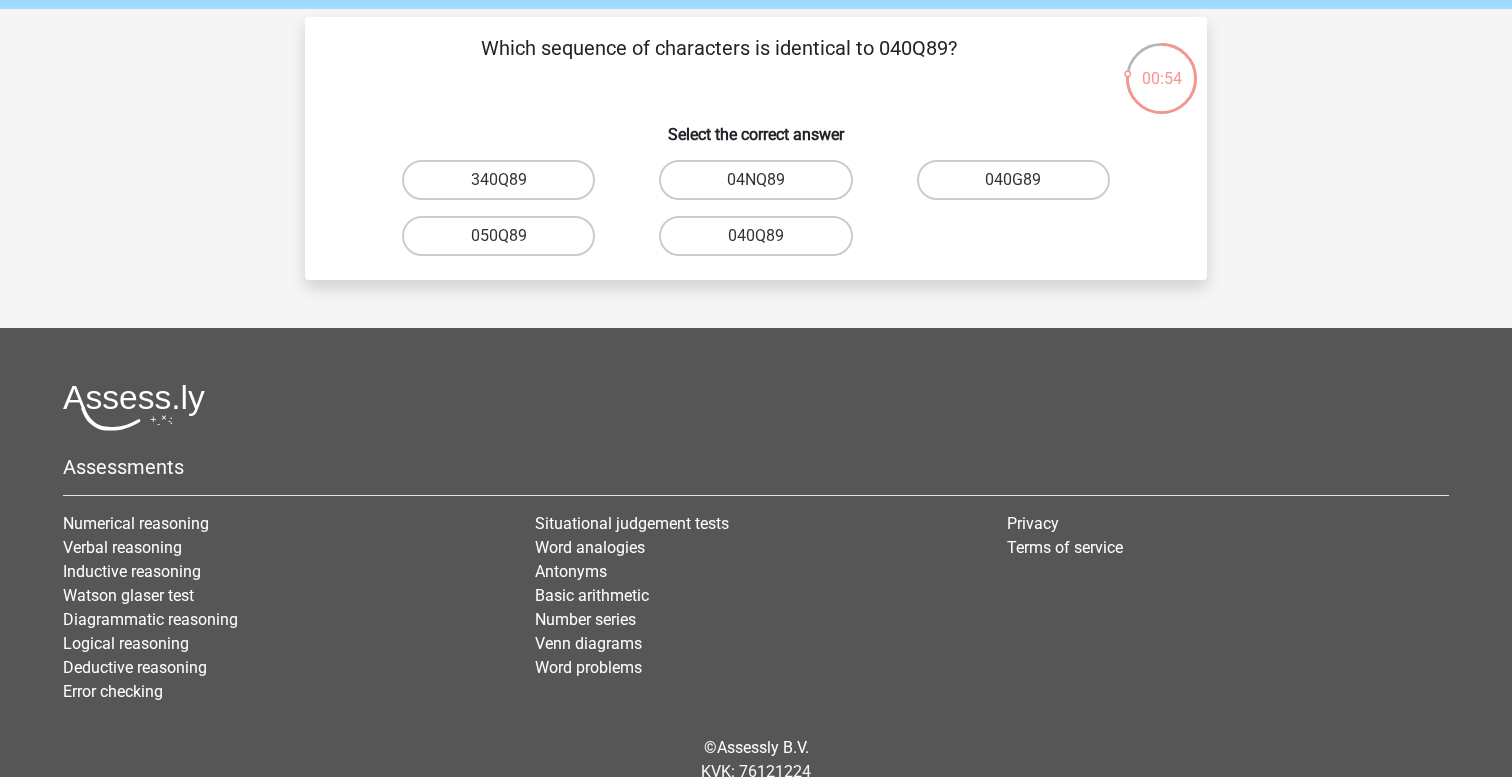 scroll, scrollTop: 74, scrollLeft: 0, axis: vertical 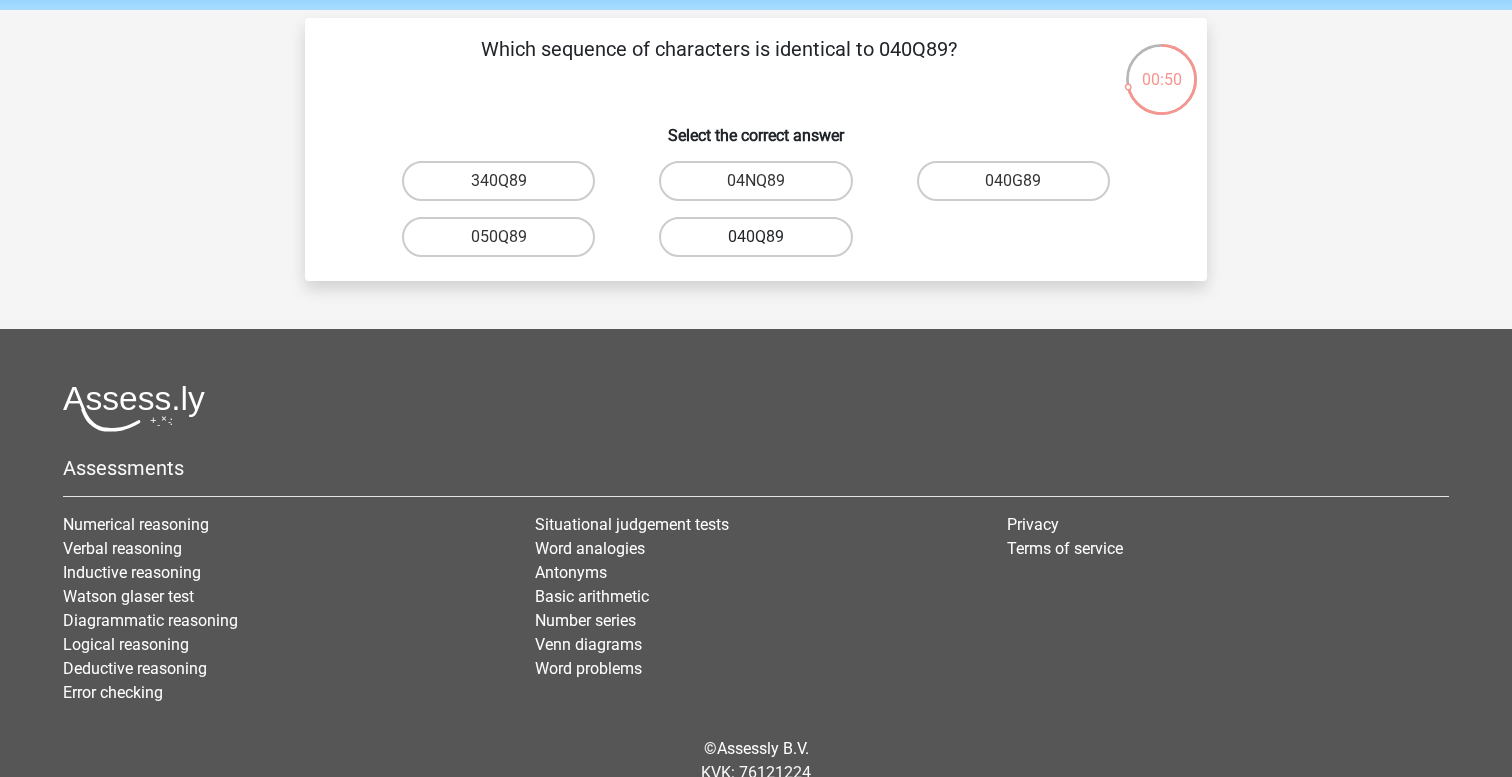 click on "040Q89" at bounding box center [755, 237] 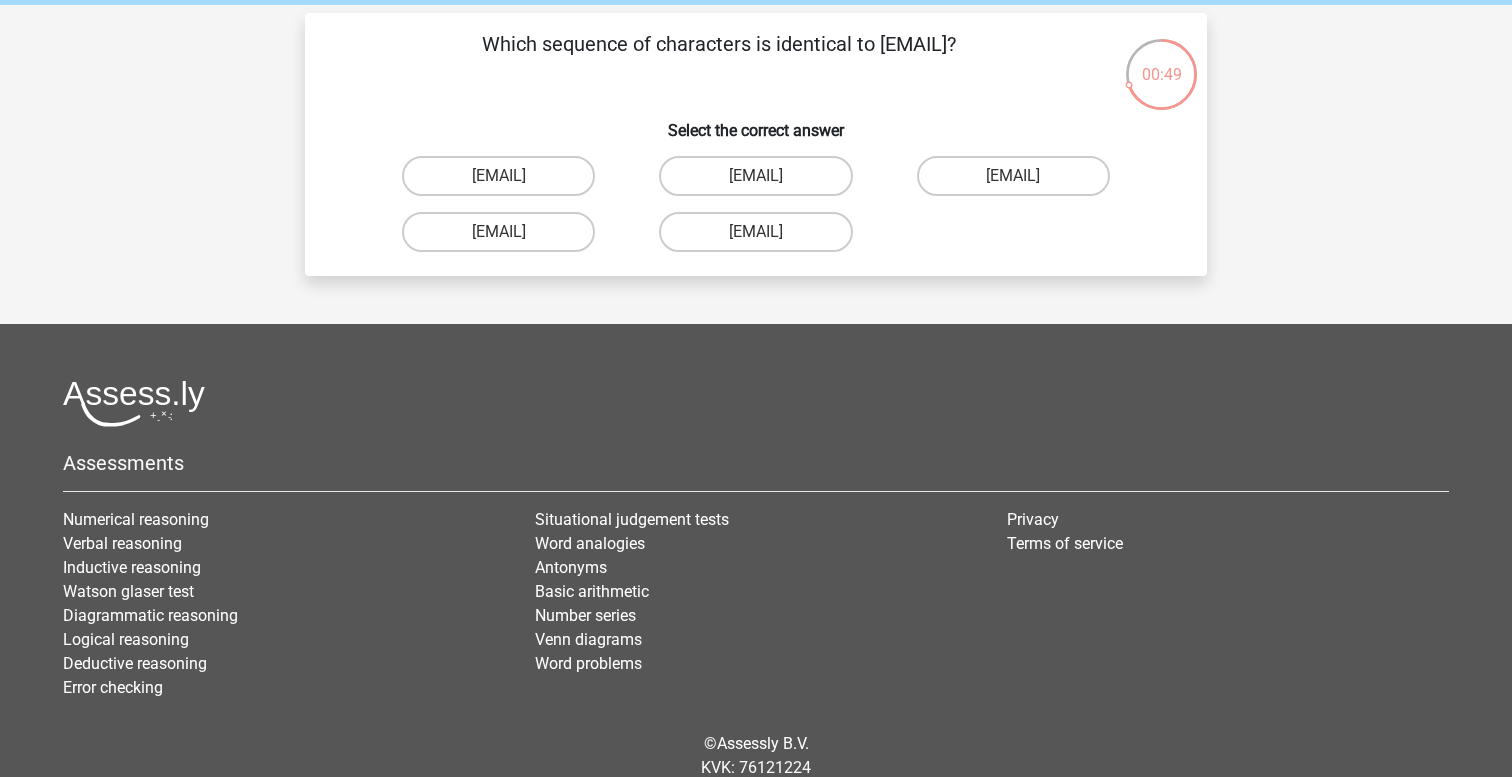 scroll, scrollTop: 78, scrollLeft: 0, axis: vertical 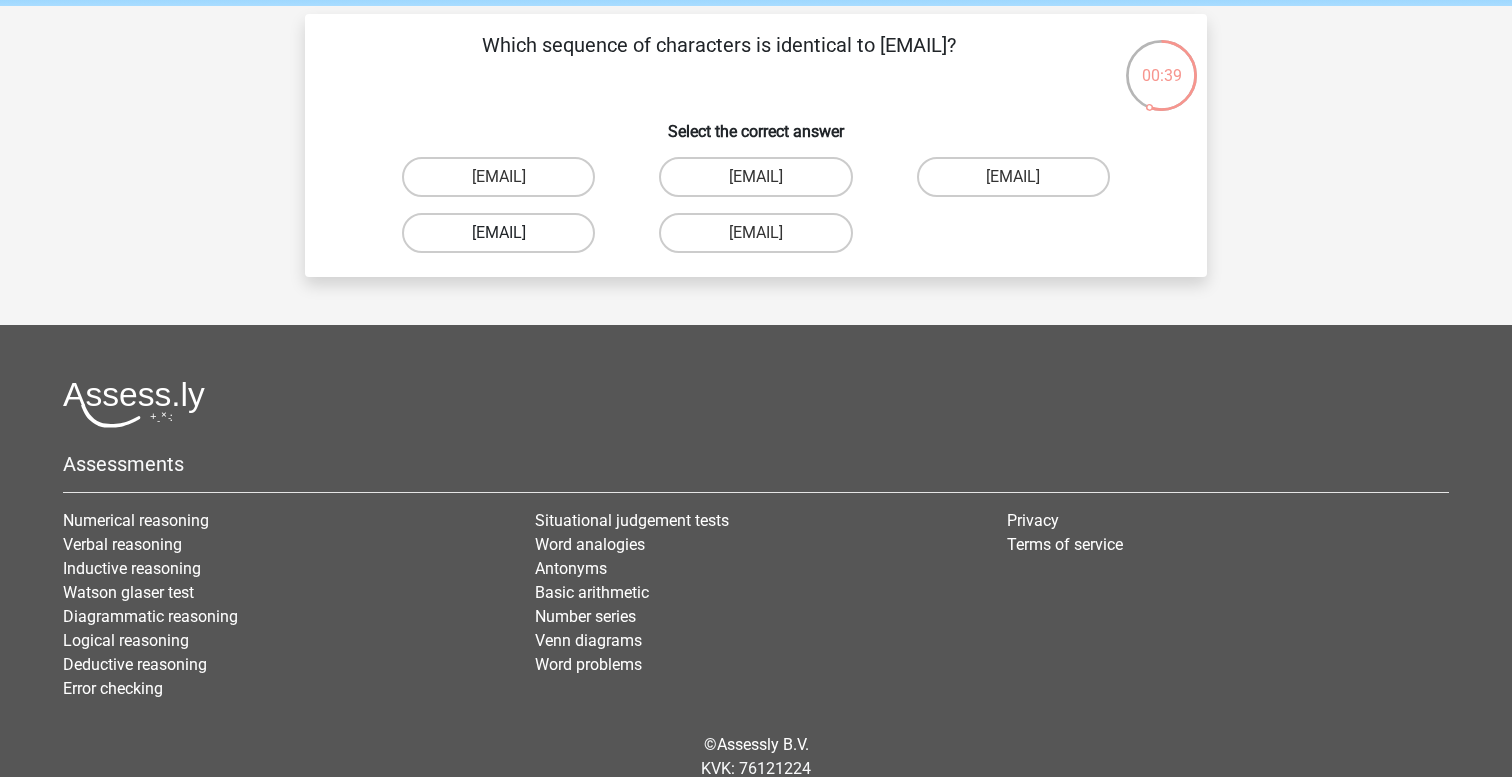 click on "[EMAIL]" at bounding box center (498, 233) 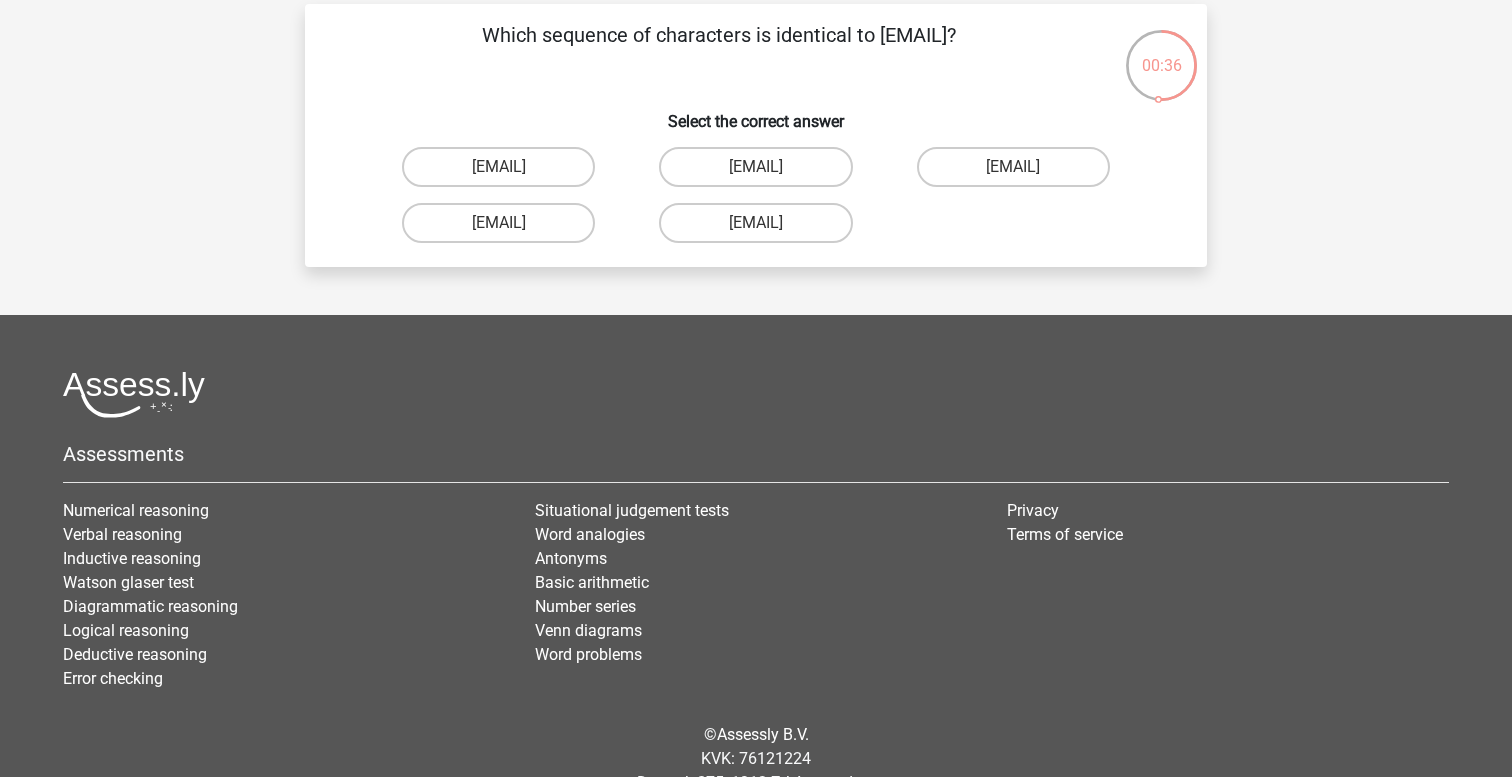 scroll, scrollTop: 84, scrollLeft: 0, axis: vertical 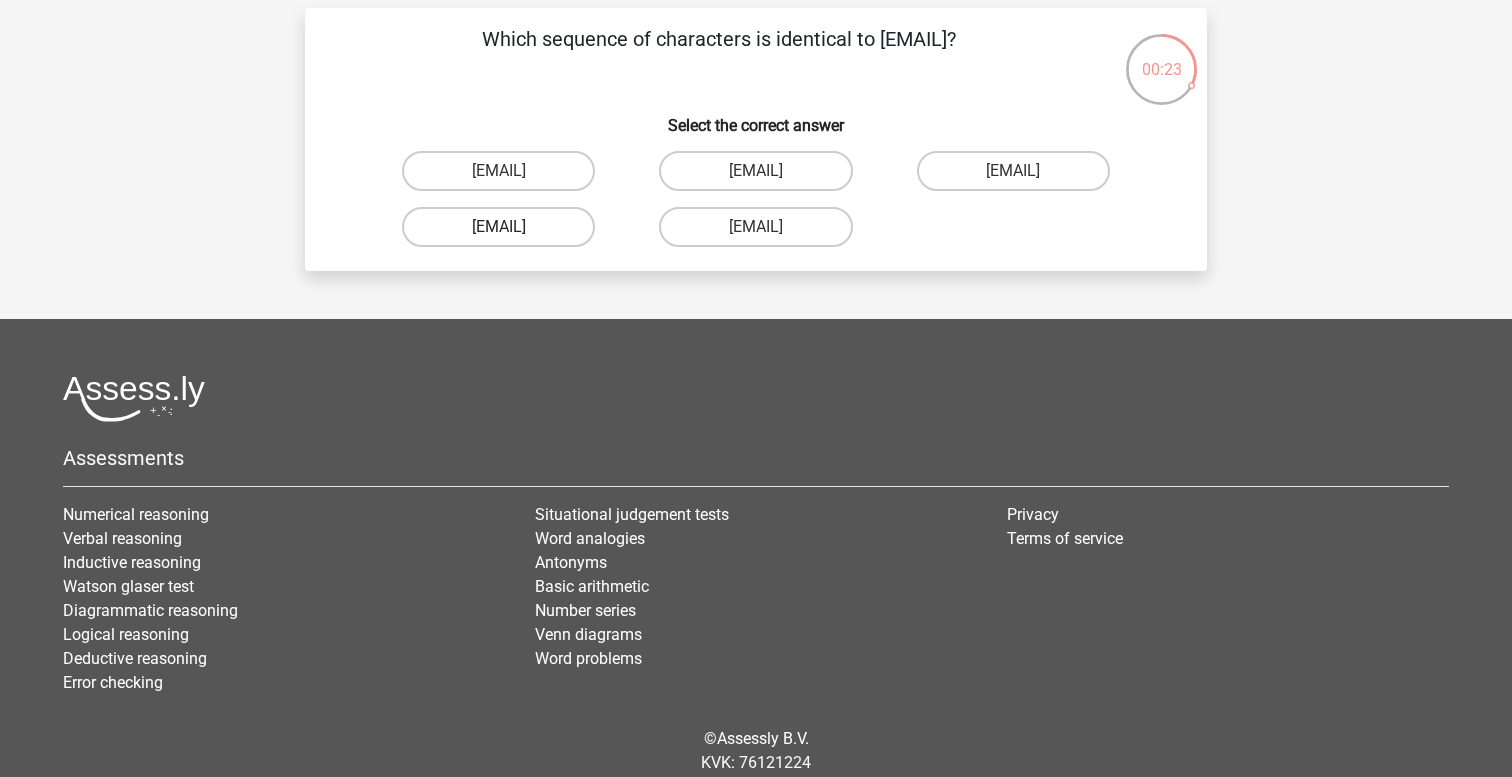 click on "[EMAIL]" at bounding box center (498, 227) 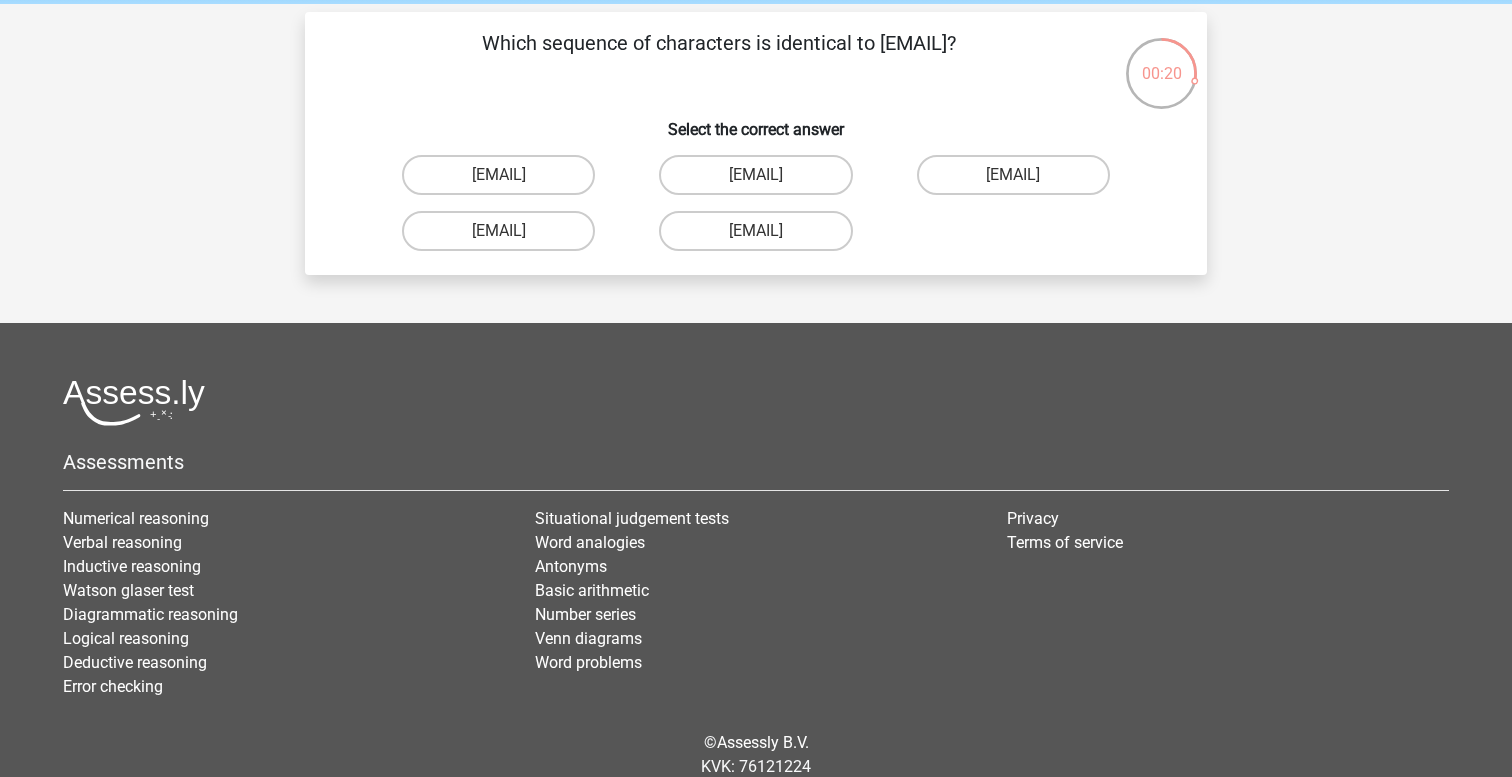 scroll, scrollTop: 76, scrollLeft: 0, axis: vertical 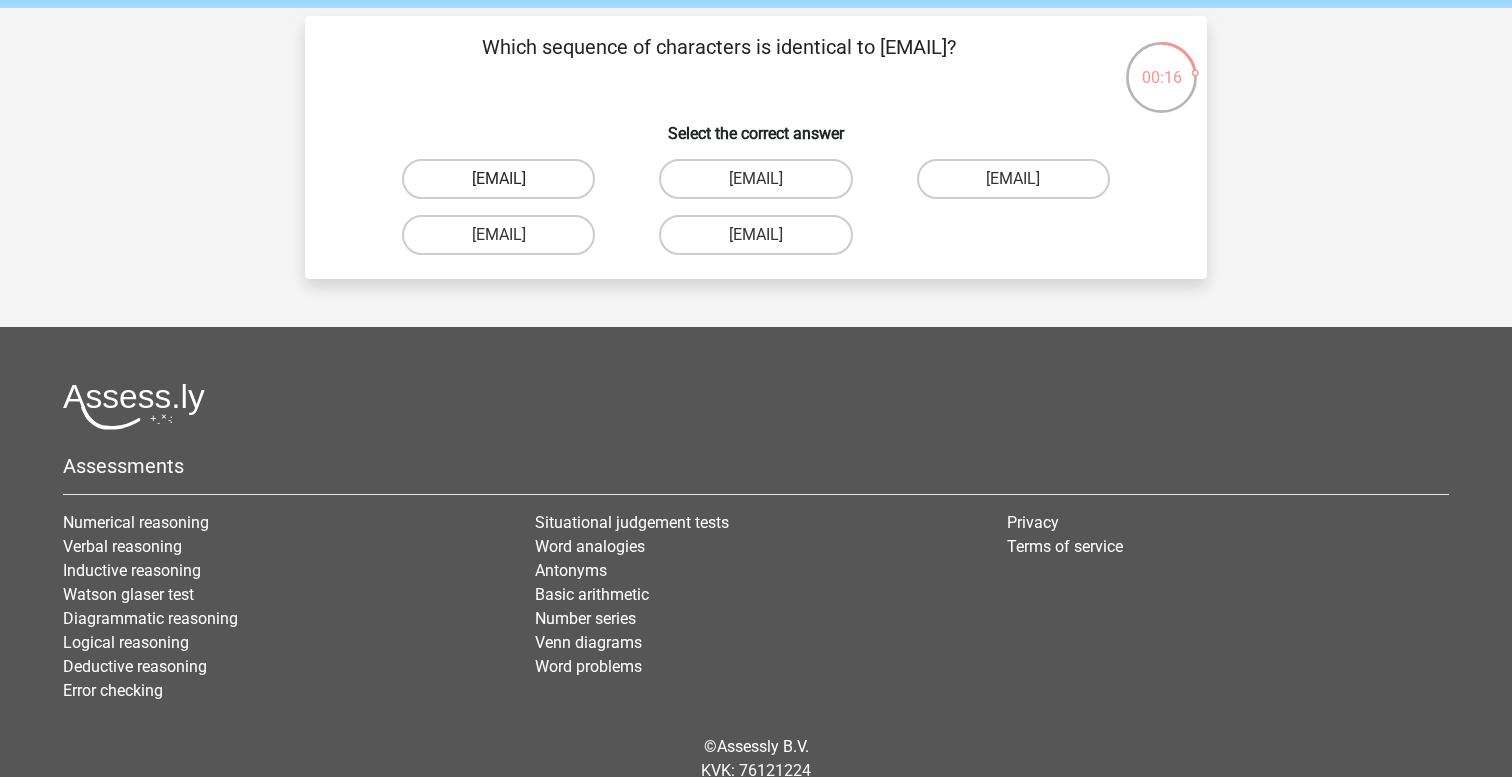 click on "[EMAIL]" at bounding box center (498, 179) 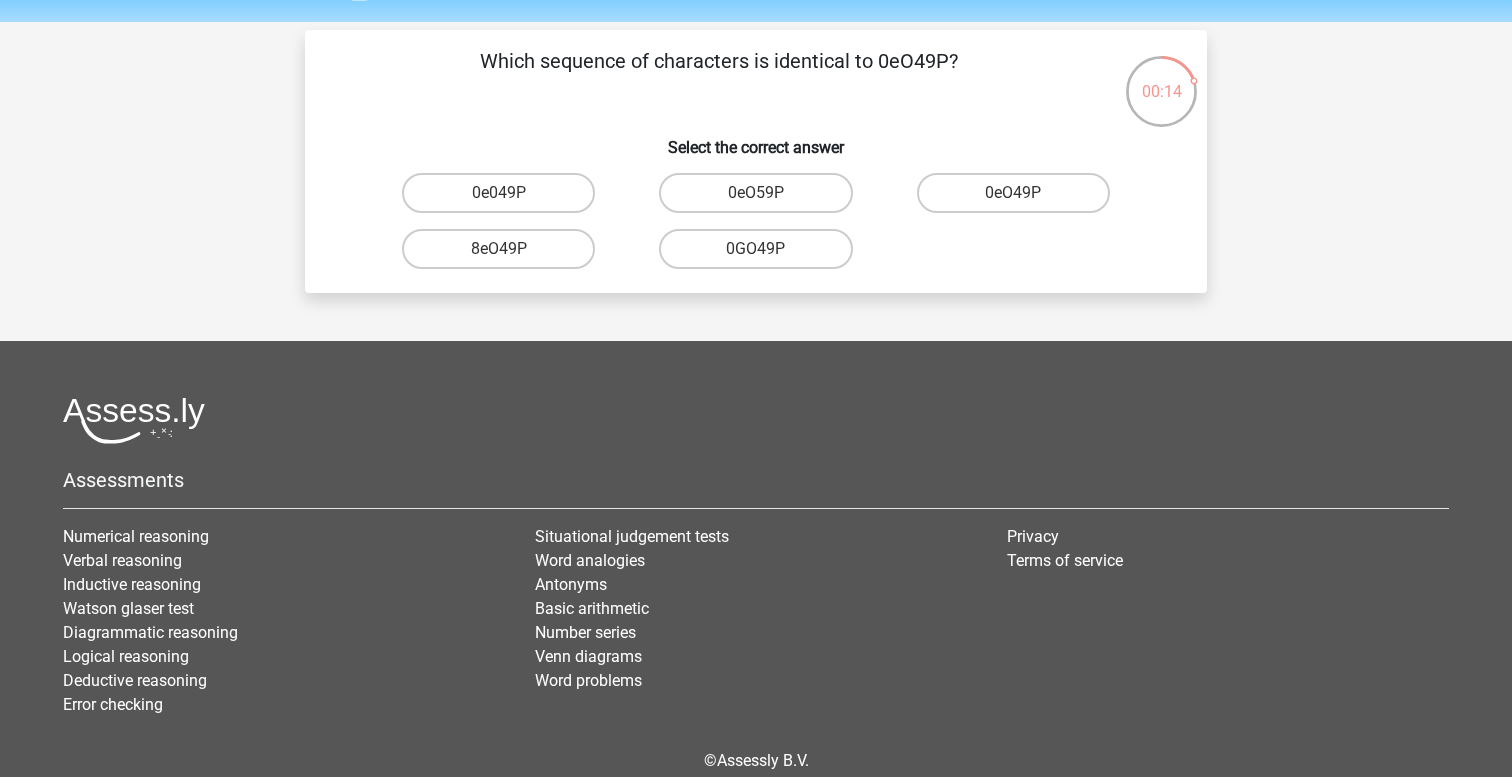 scroll, scrollTop: 61, scrollLeft: 0, axis: vertical 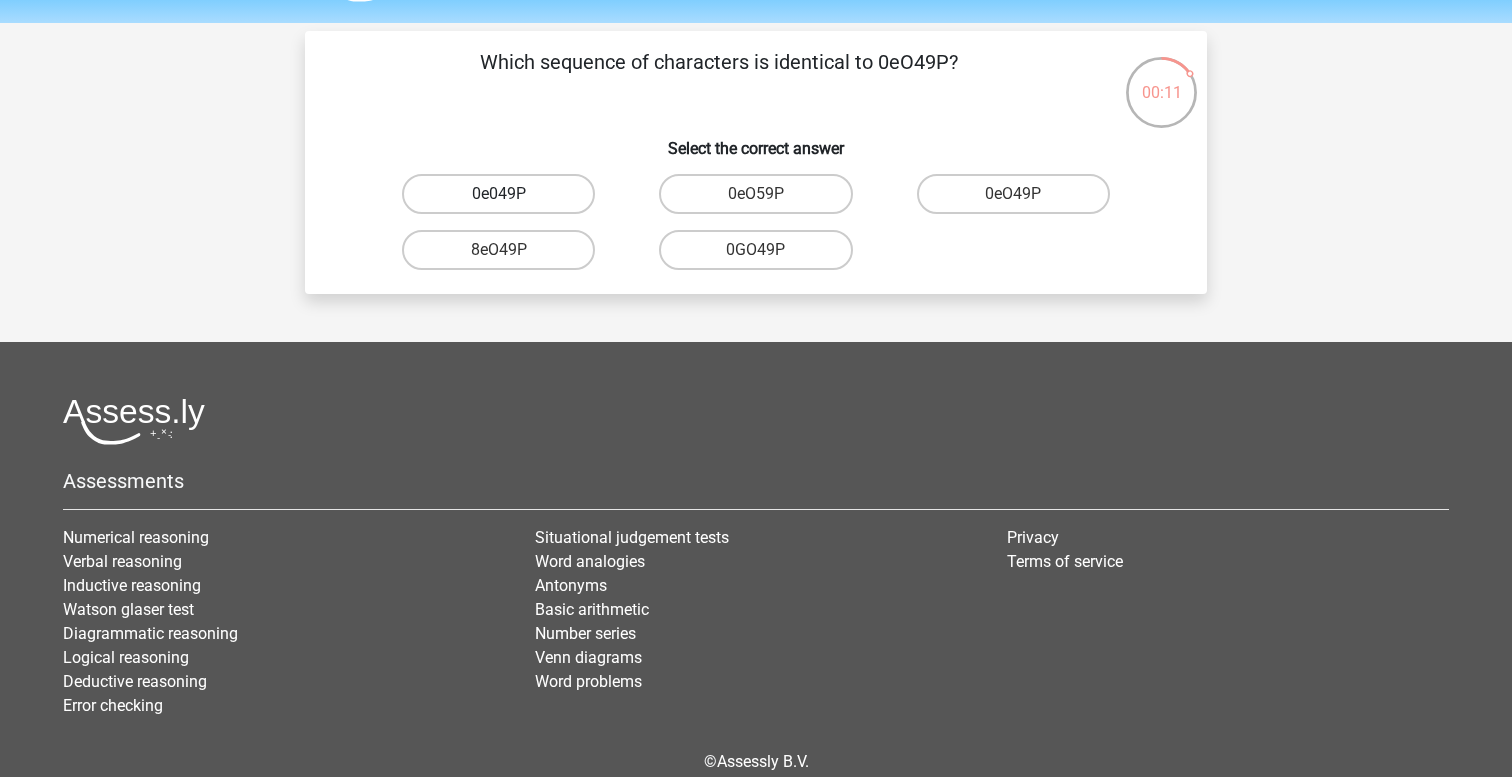click on "0e049P" at bounding box center (498, 194) 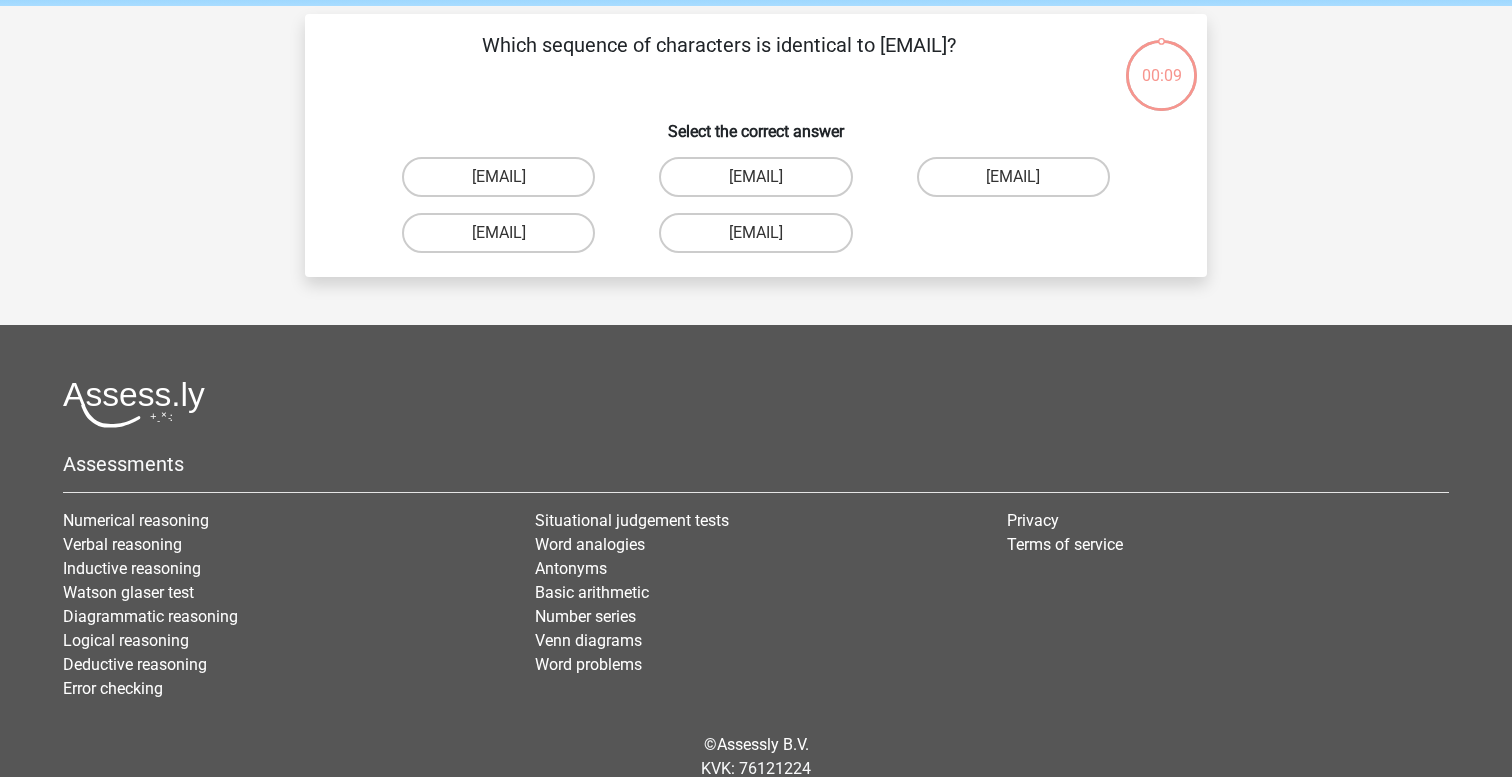 scroll, scrollTop: 62, scrollLeft: 0, axis: vertical 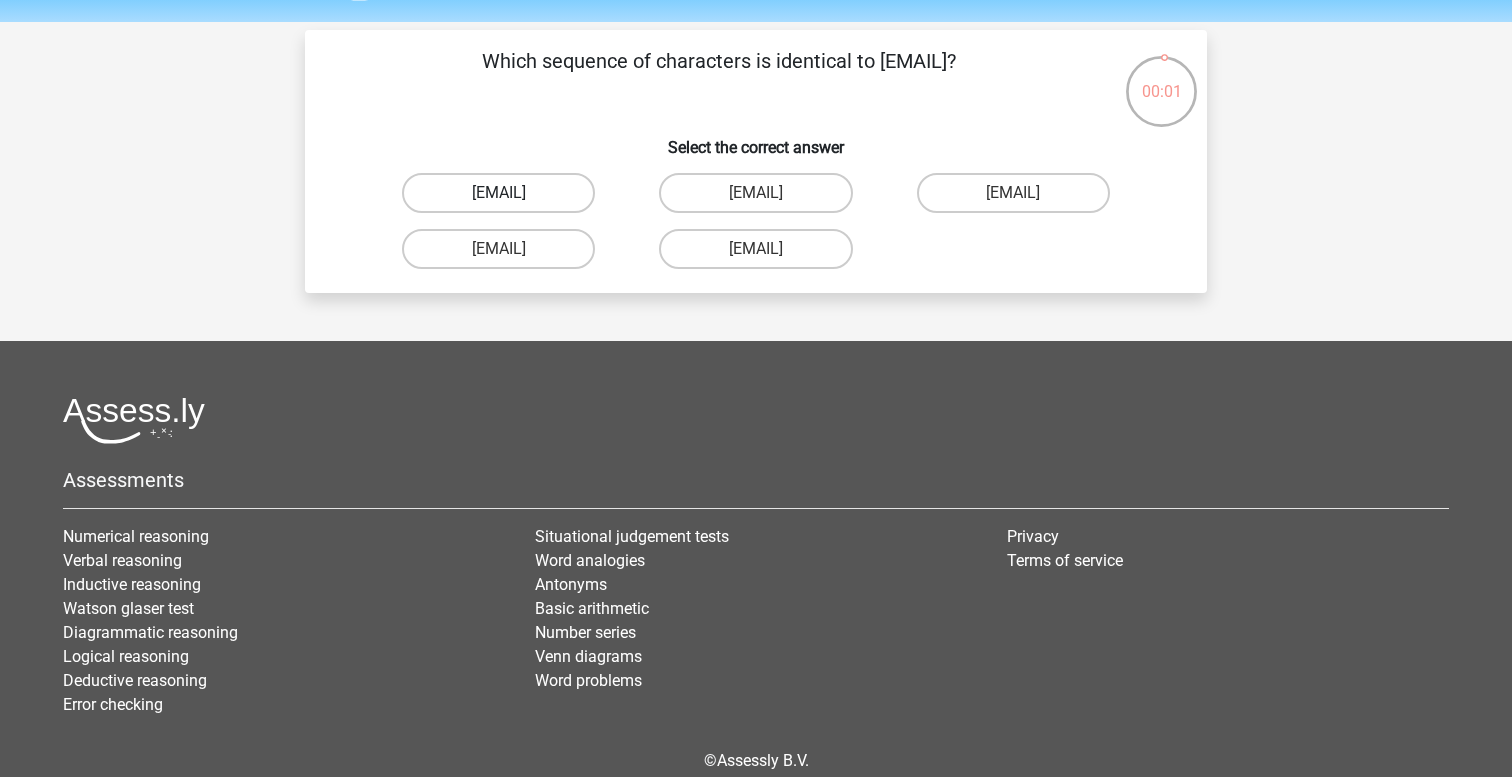 click on "Olivia_Churchill@g_mail.uk.co" at bounding box center [498, 193] 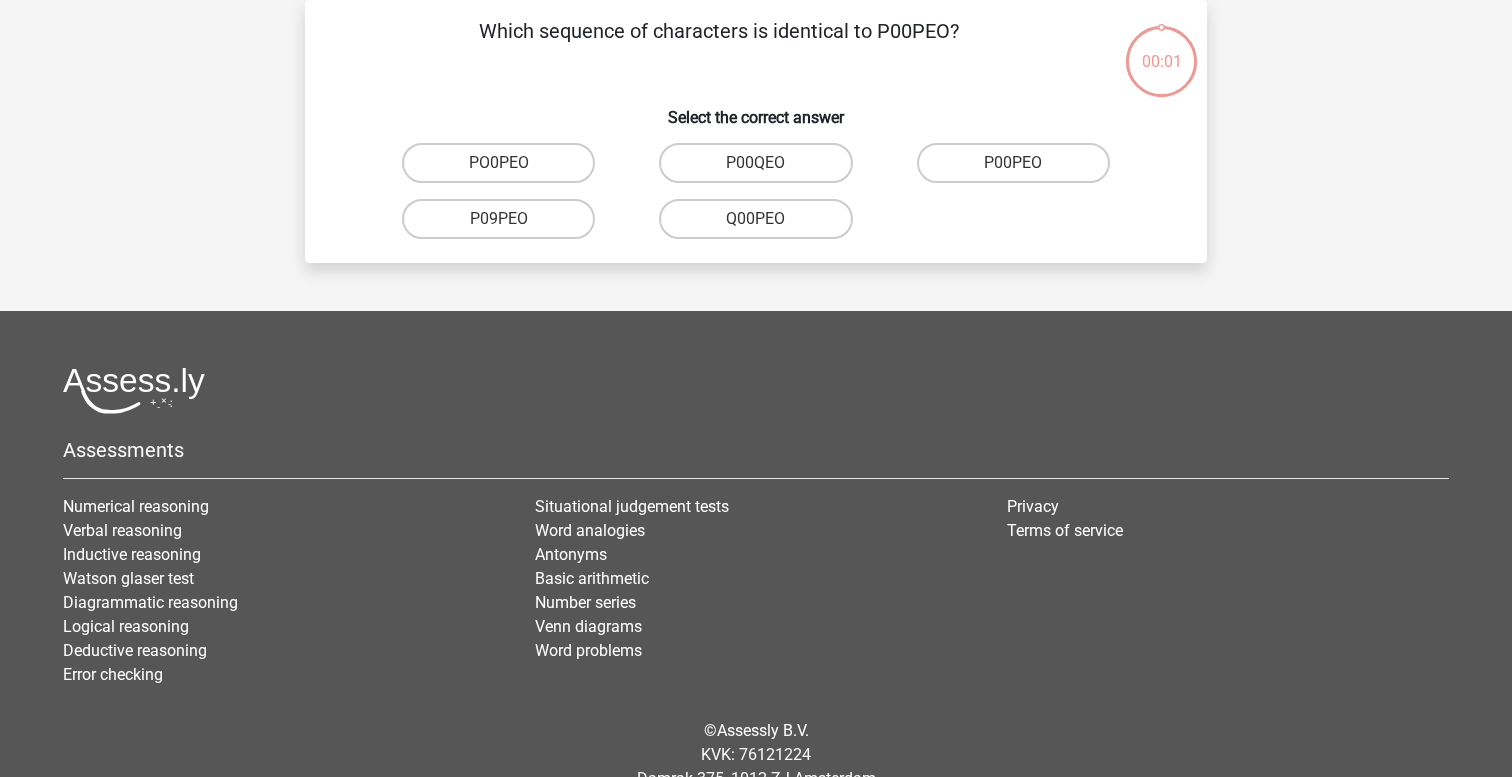scroll, scrollTop: 88, scrollLeft: 0, axis: vertical 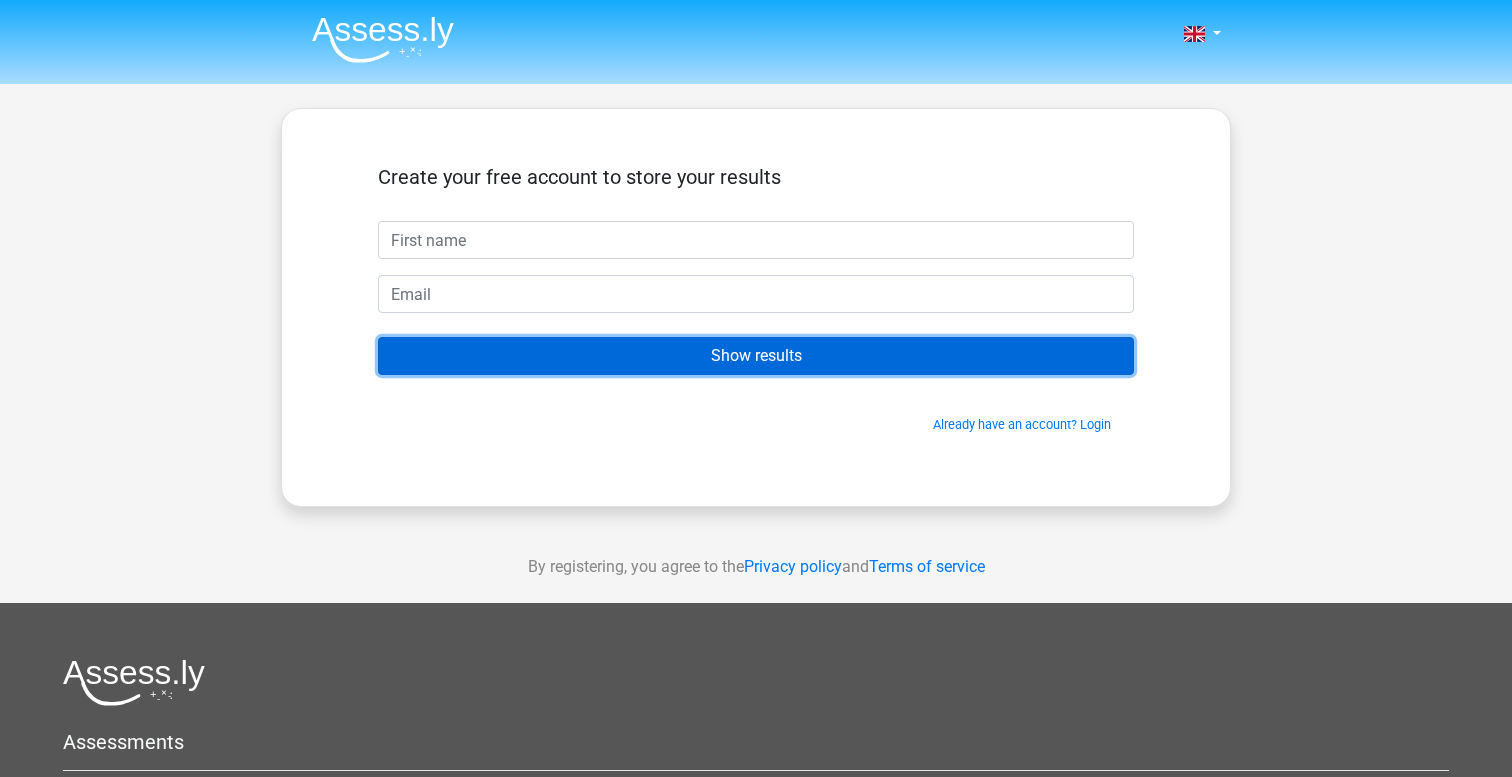 click on "Show results" at bounding box center [756, 356] 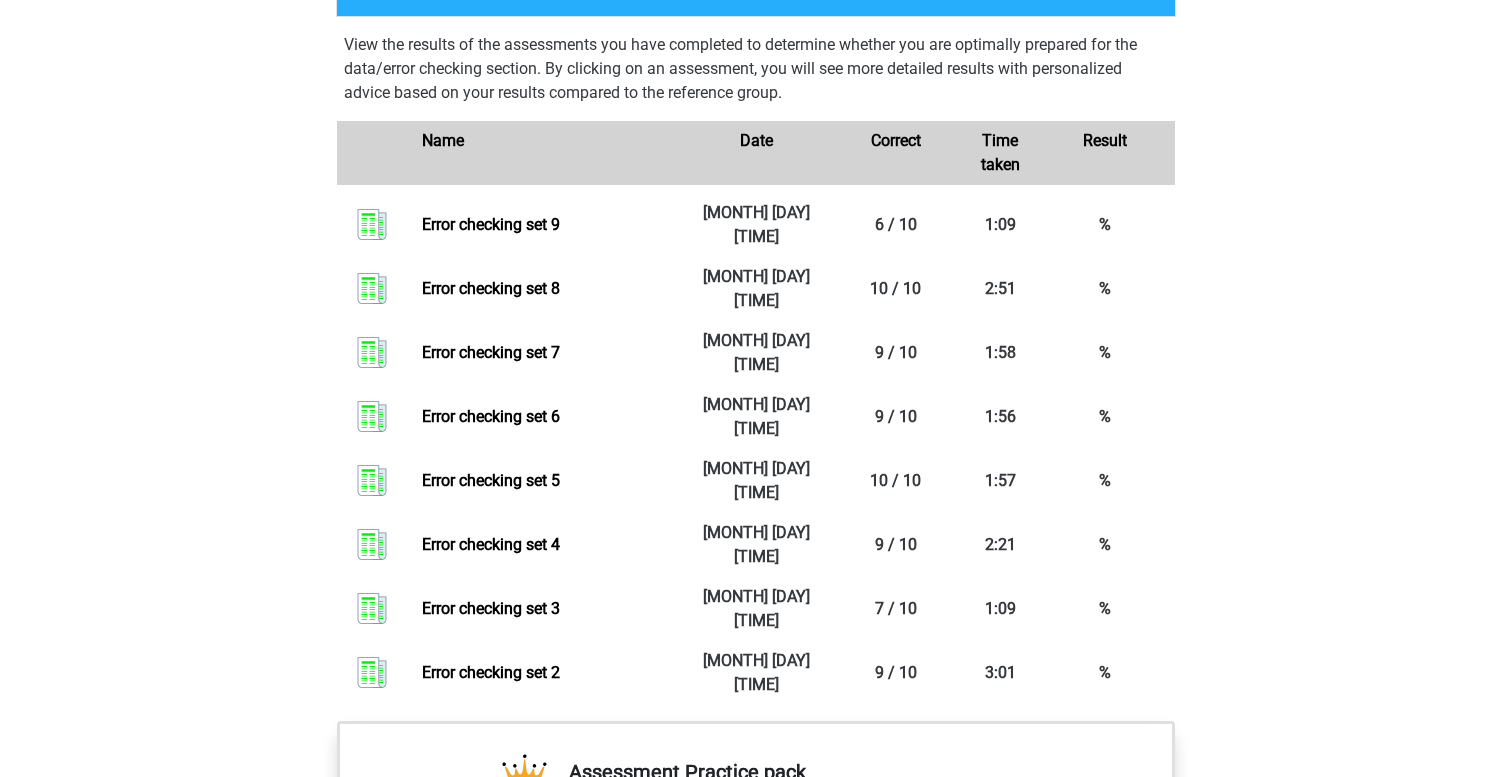 scroll, scrollTop: 1309, scrollLeft: 0, axis: vertical 